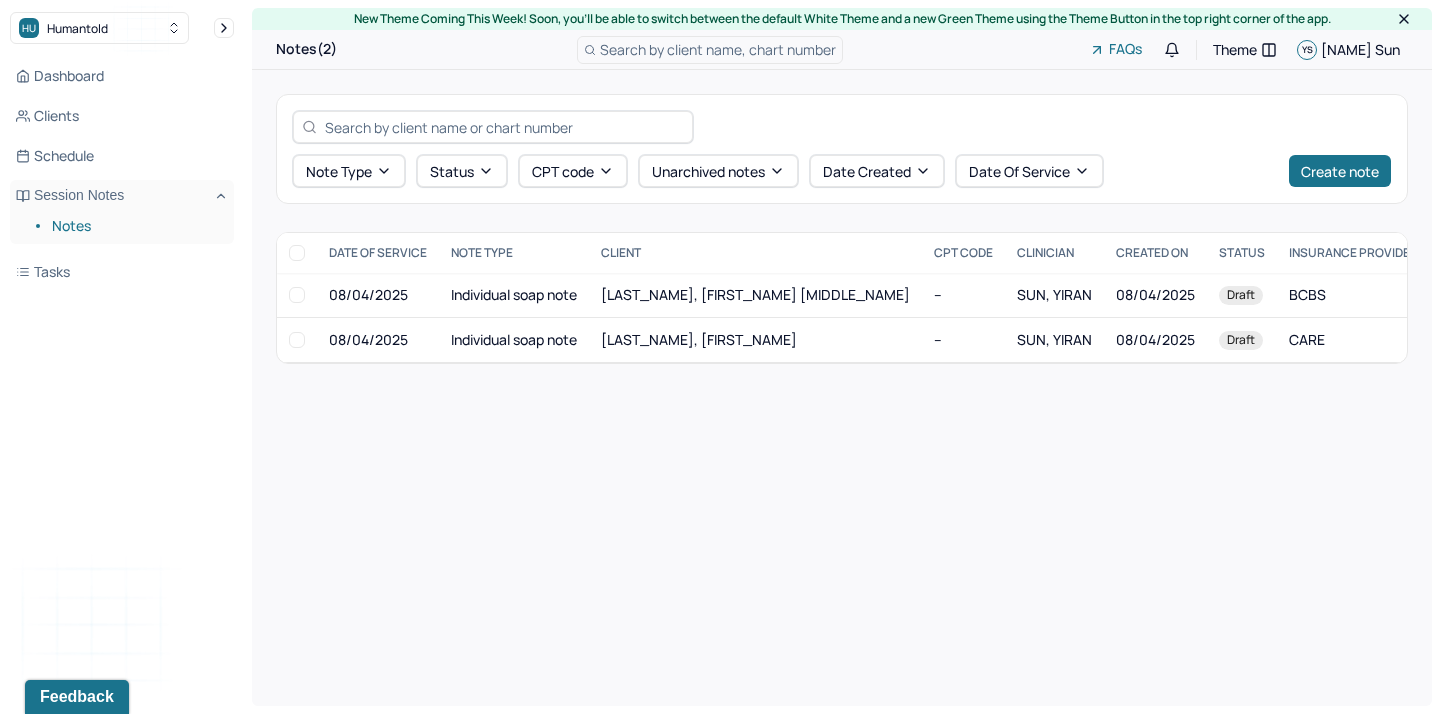scroll, scrollTop: 0, scrollLeft: 0, axis: both 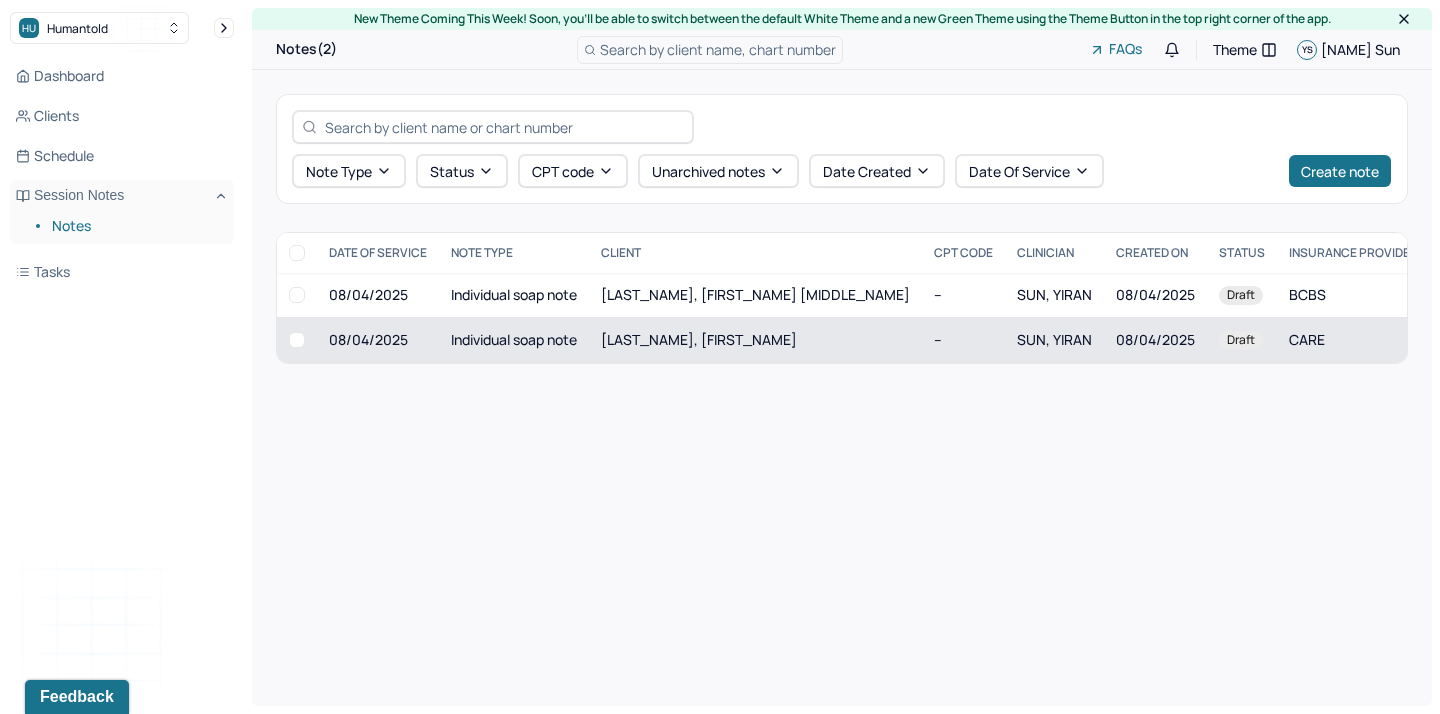 click on "Individual soap note" at bounding box center [514, 340] 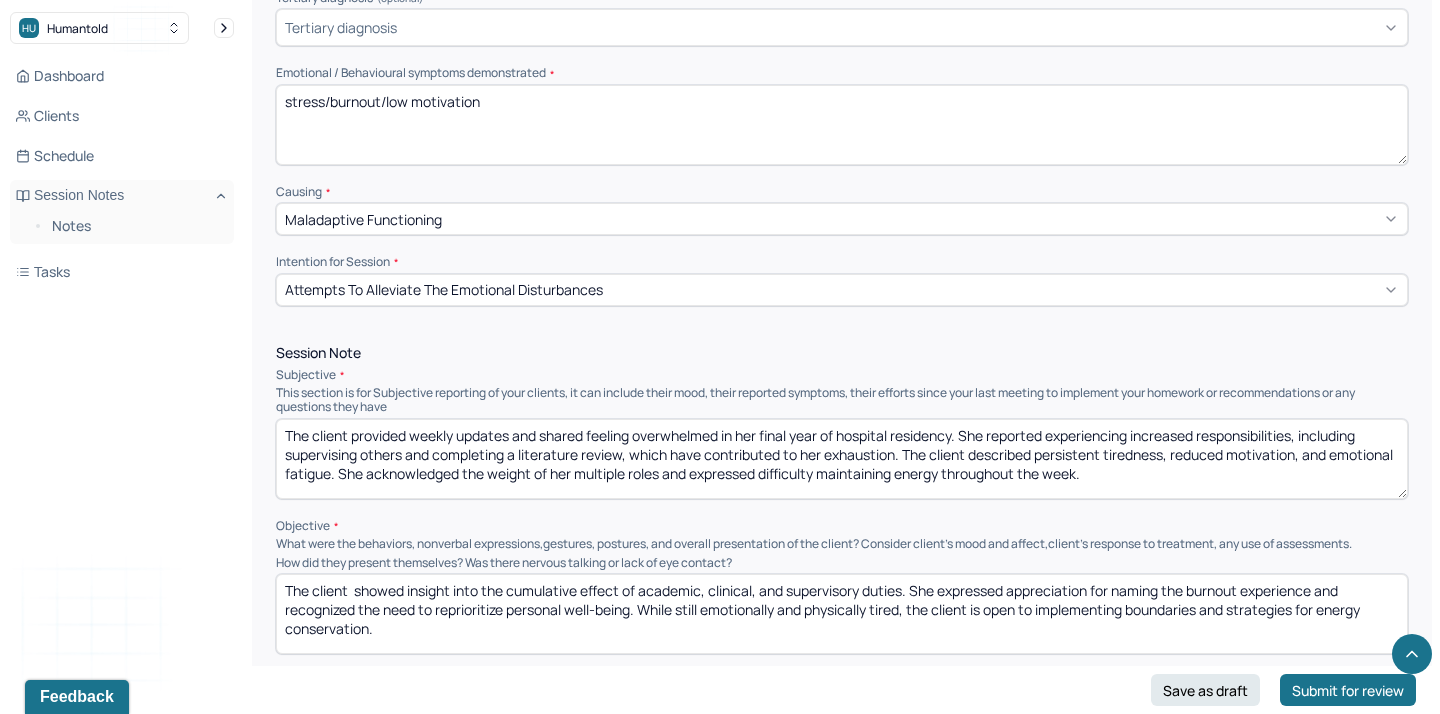 scroll, scrollTop: 907, scrollLeft: 0, axis: vertical 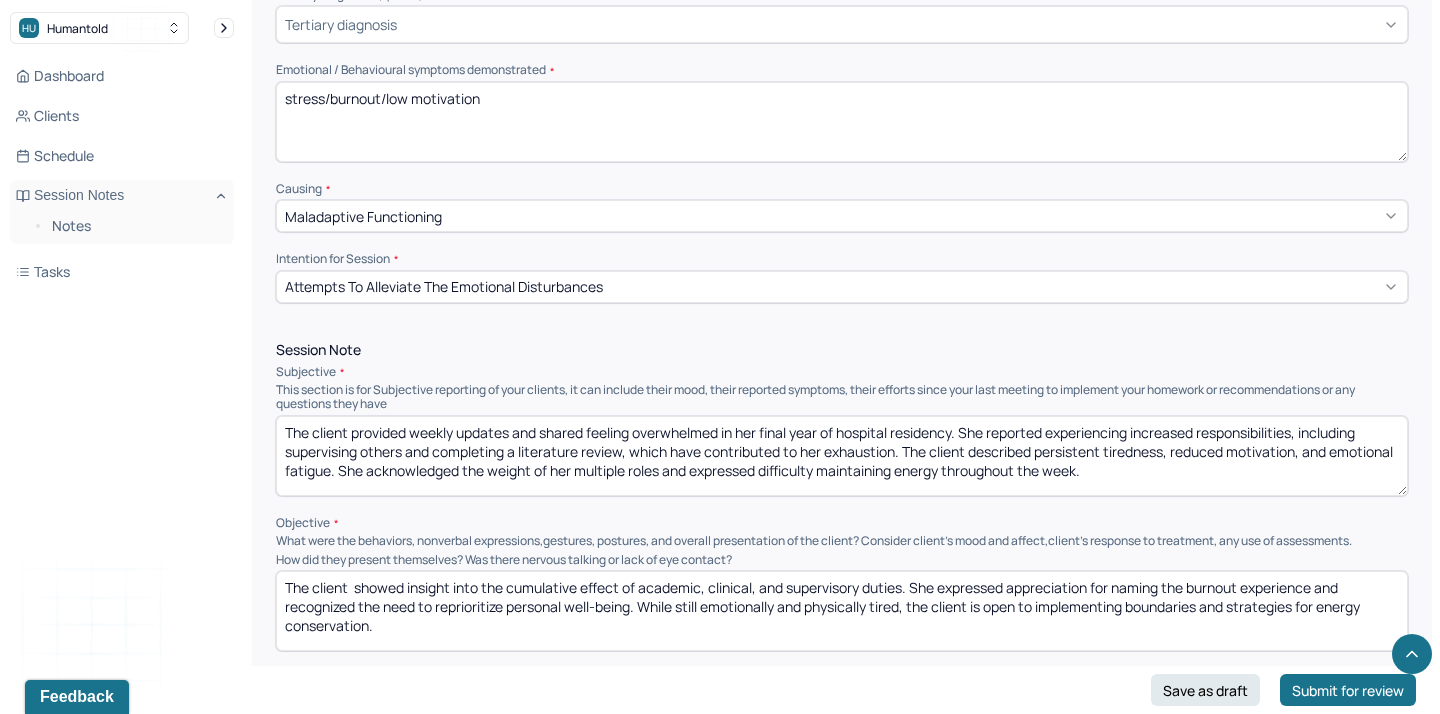 drag, startPoint x: 516, startPoint y: 474, endPoint x: 352, endPoint y: 422, distance: 172.04651 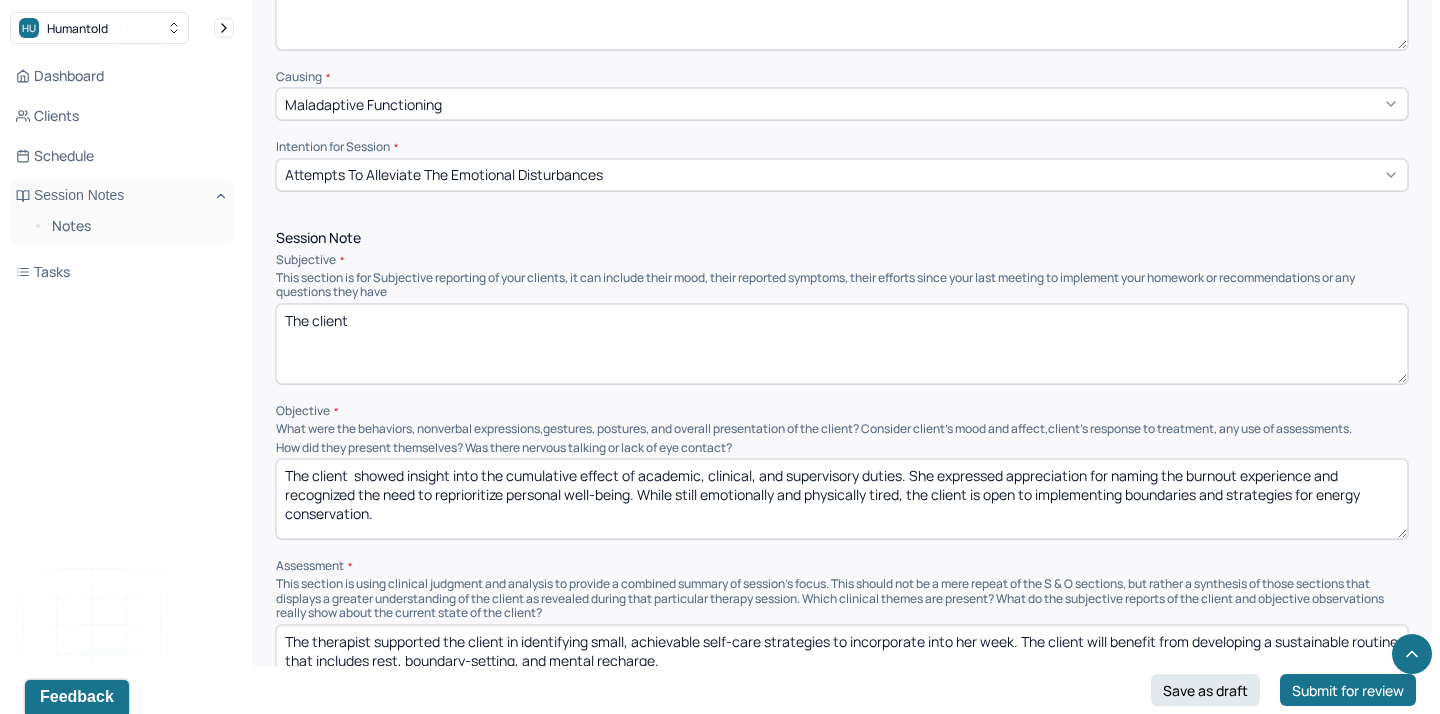 scroll, scrollTop: 1043, scrollLeft: 0, axis: vertical 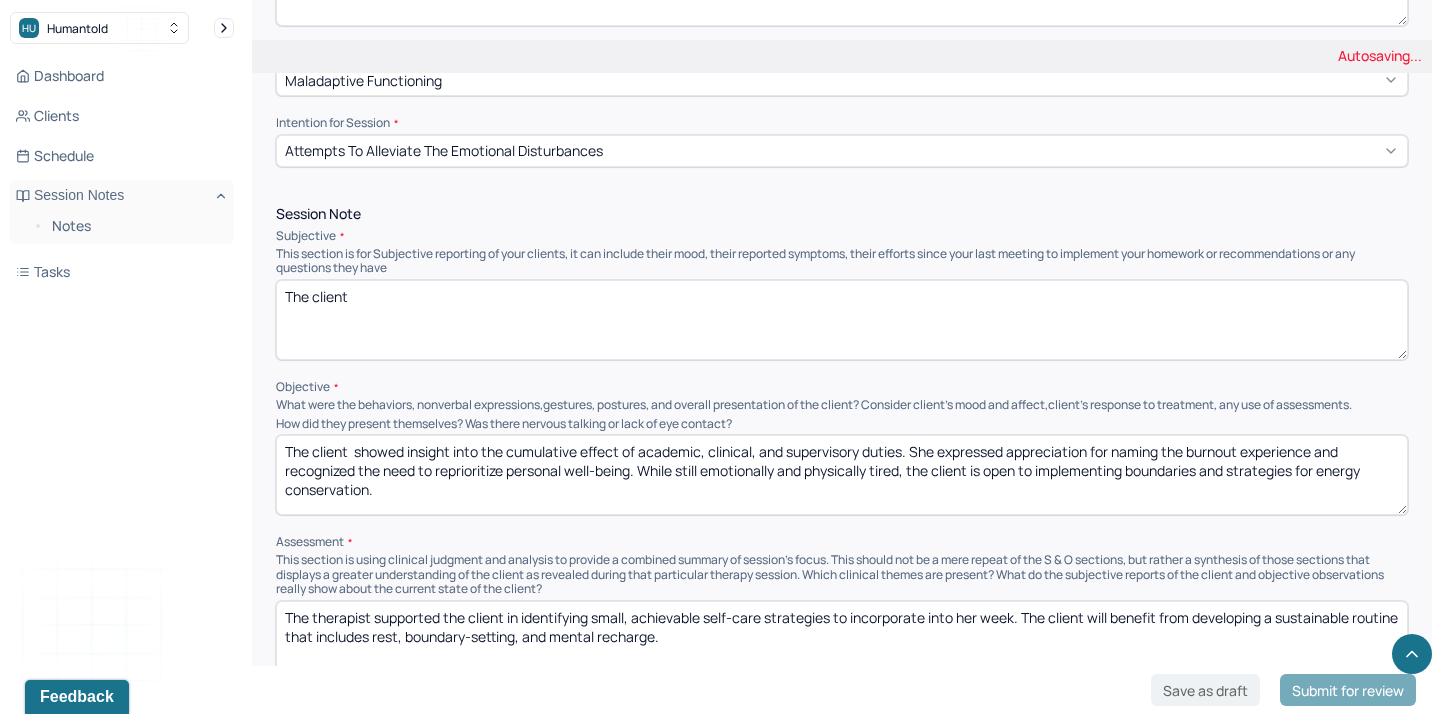 type on "The client" 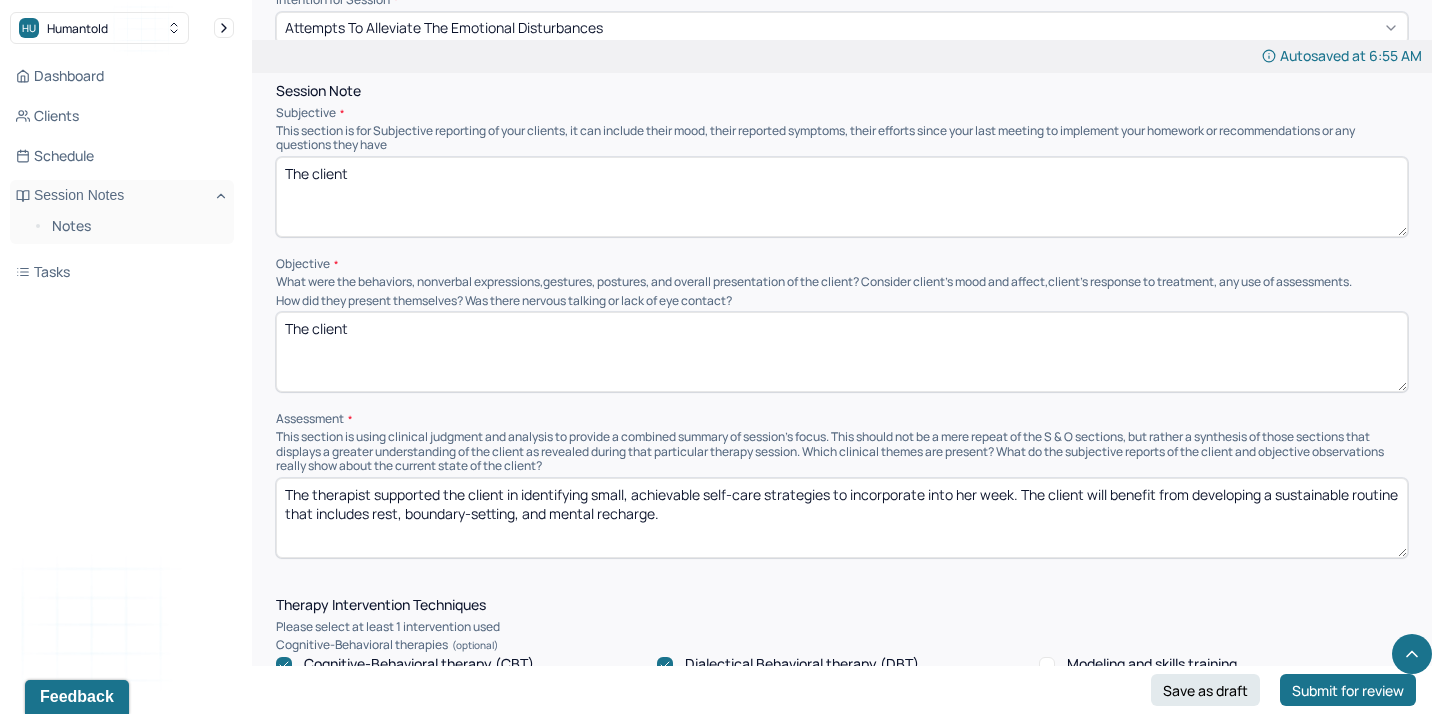 scroll, scrollTop: 1178, scrollLeft: 0, axis: vertical 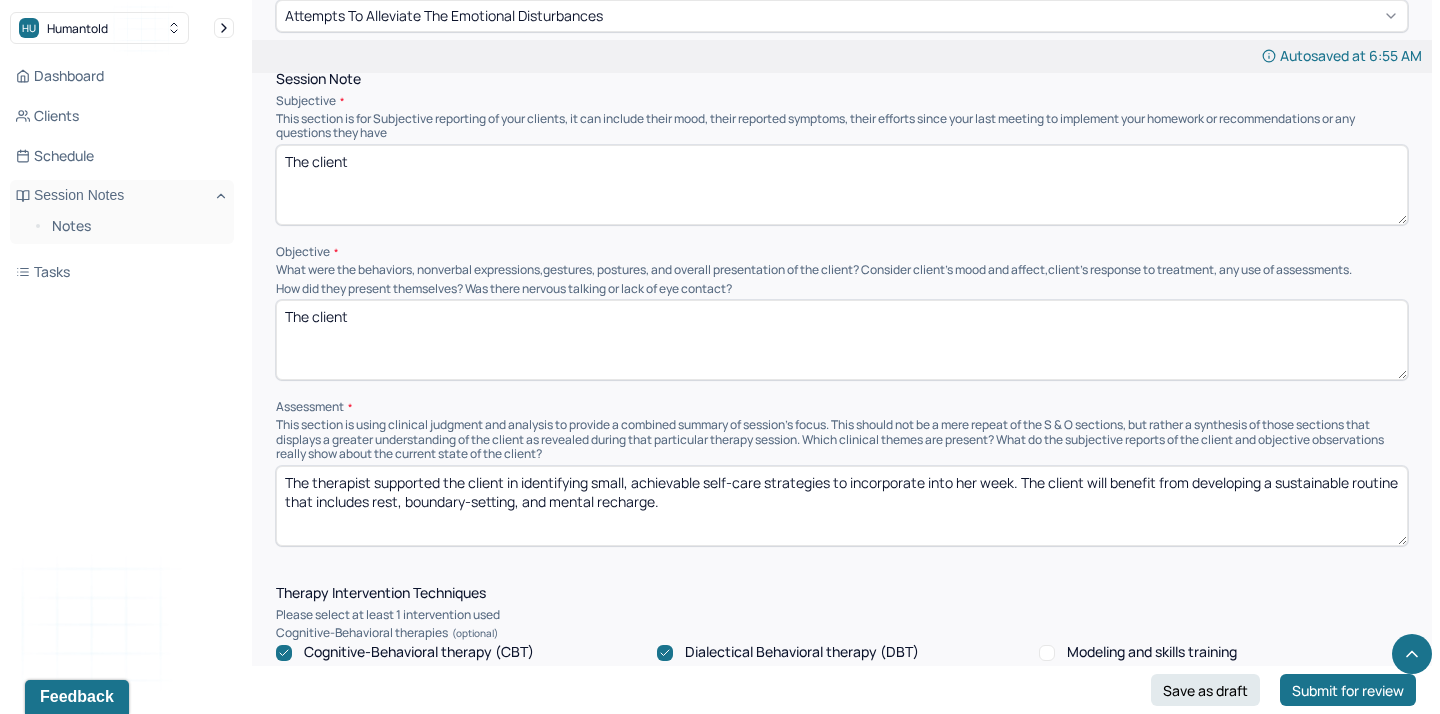 type on "The client" 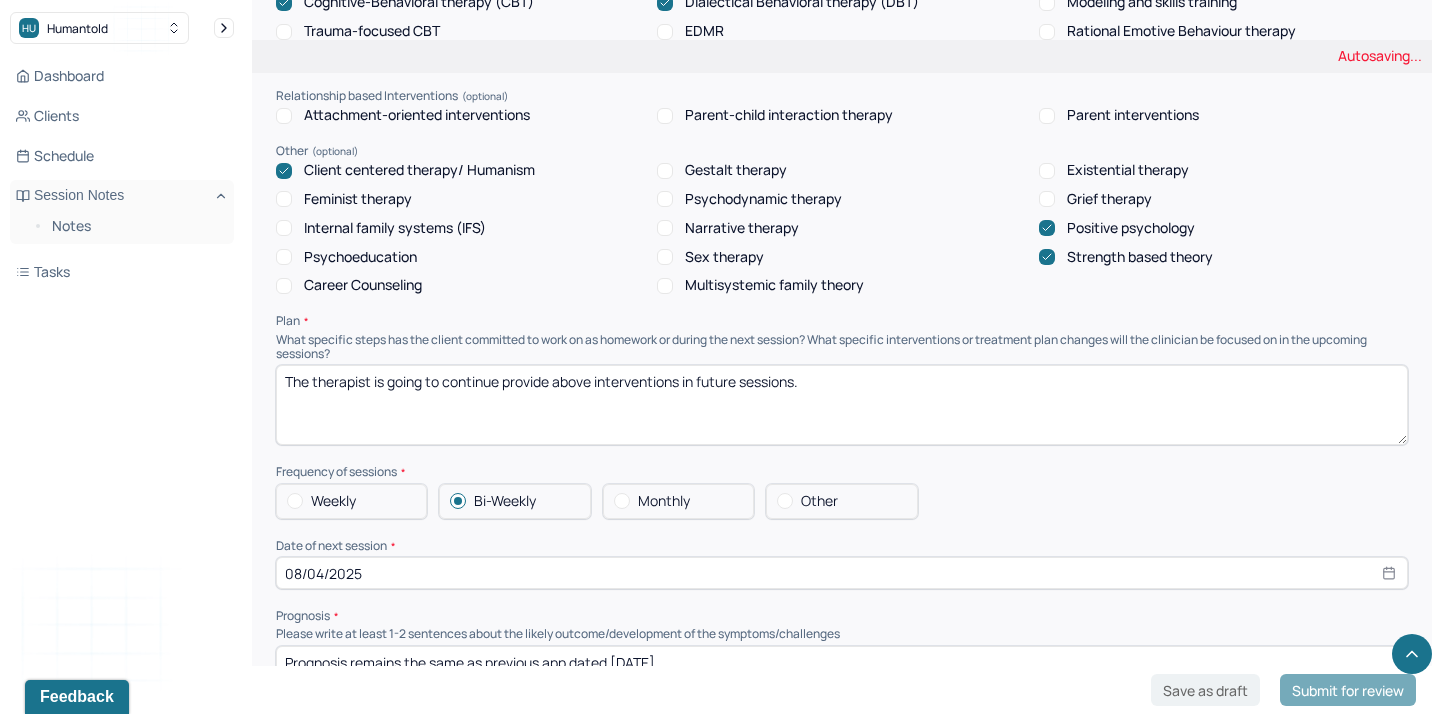 scroll, scrollTop: 1865, scrollLeft: 0, axis: vertical 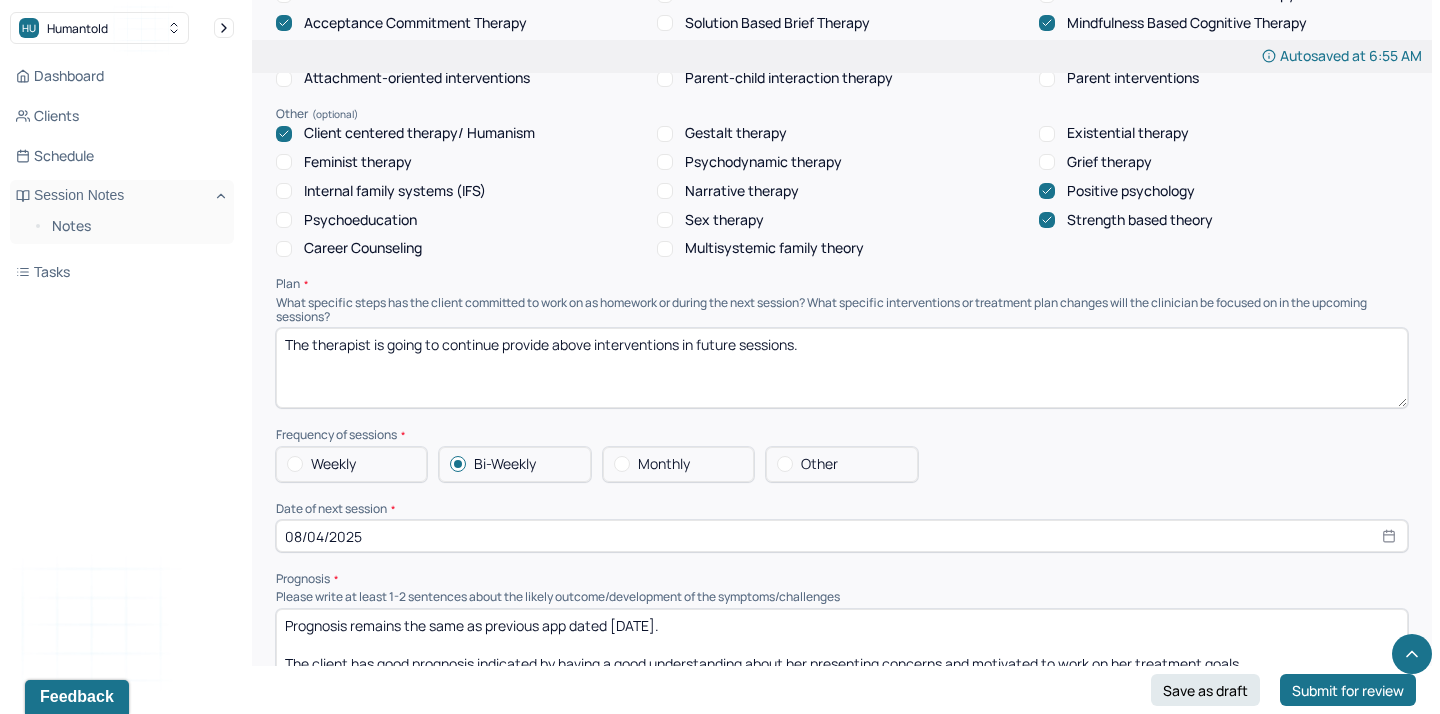 type on "The therapist" 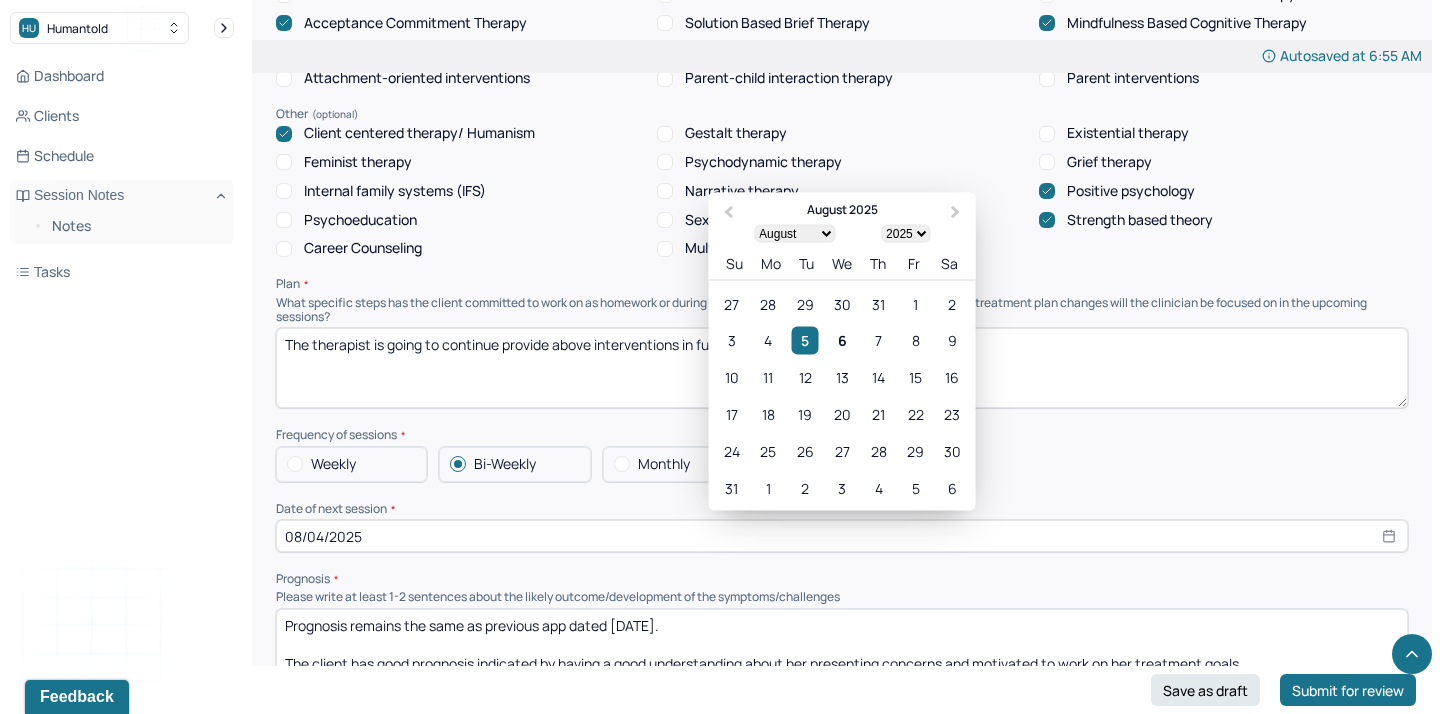 click on "18" at bounding box center [768, 414] 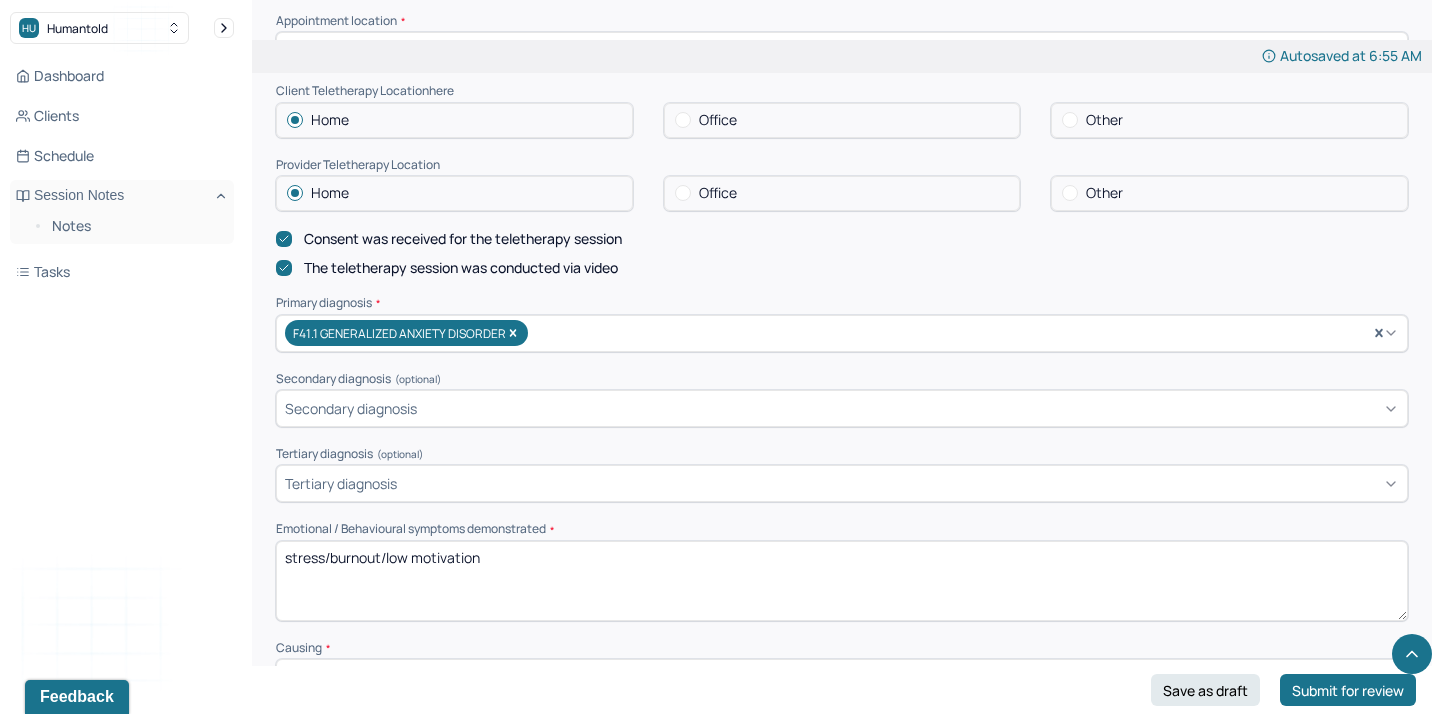 scroll, scrollTop: 0, scrollLeft: 0, axis: both 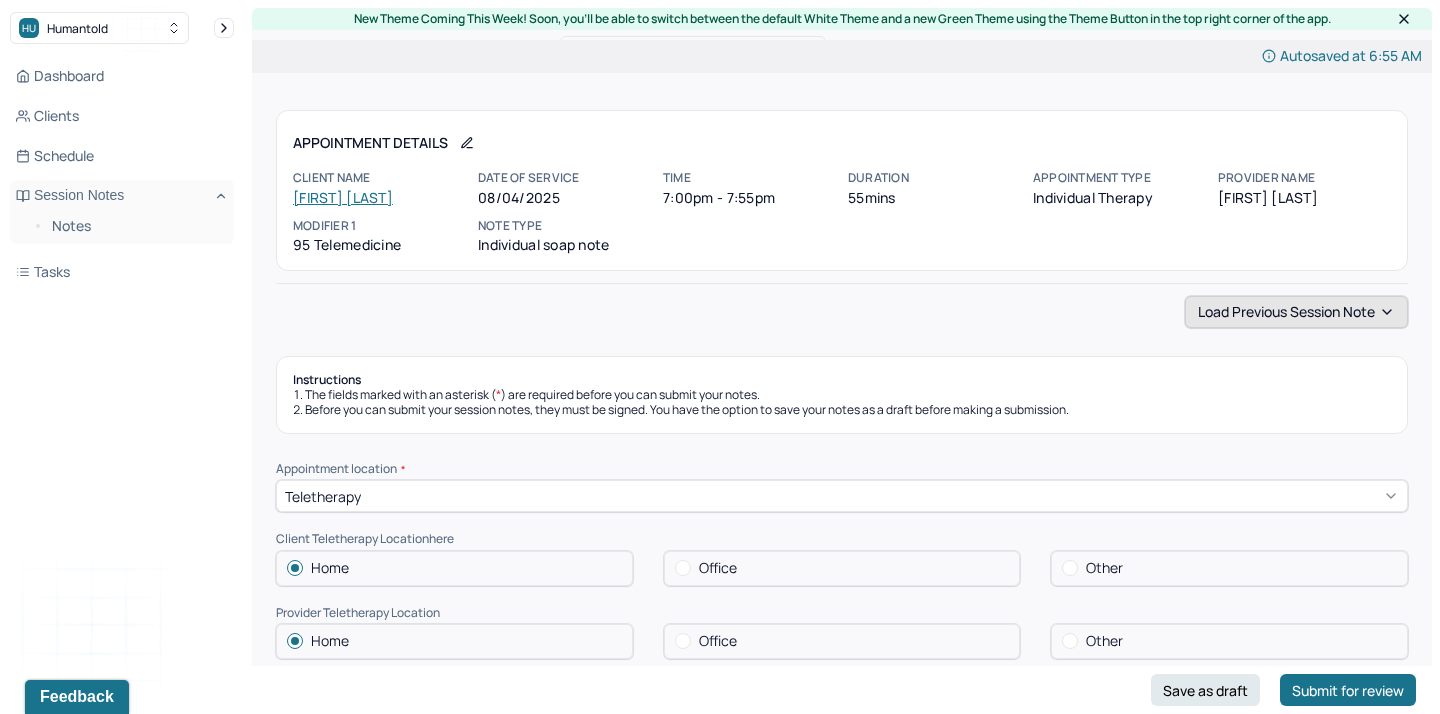 click on "Load previous session note" at bounding box center (1296, 312) 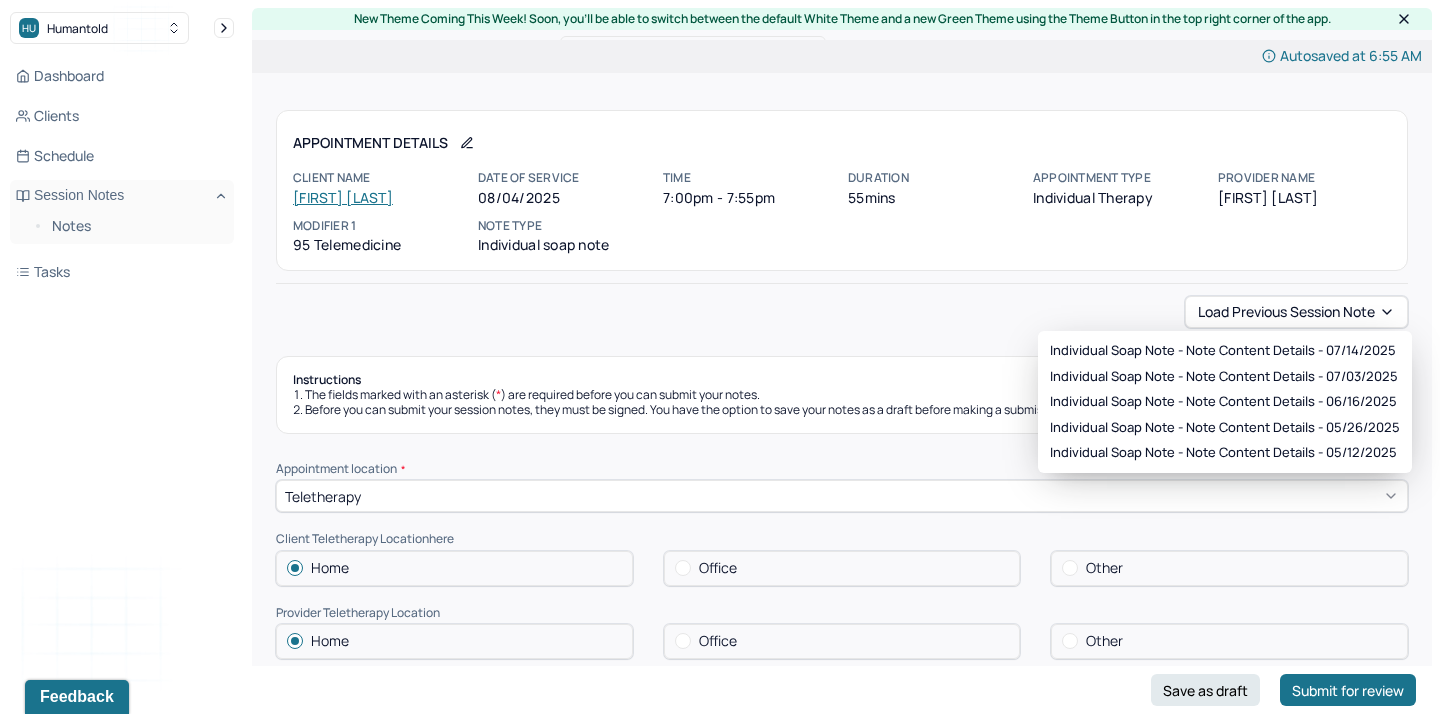 click on "Load previous session note" at bounding box center (842, 312) 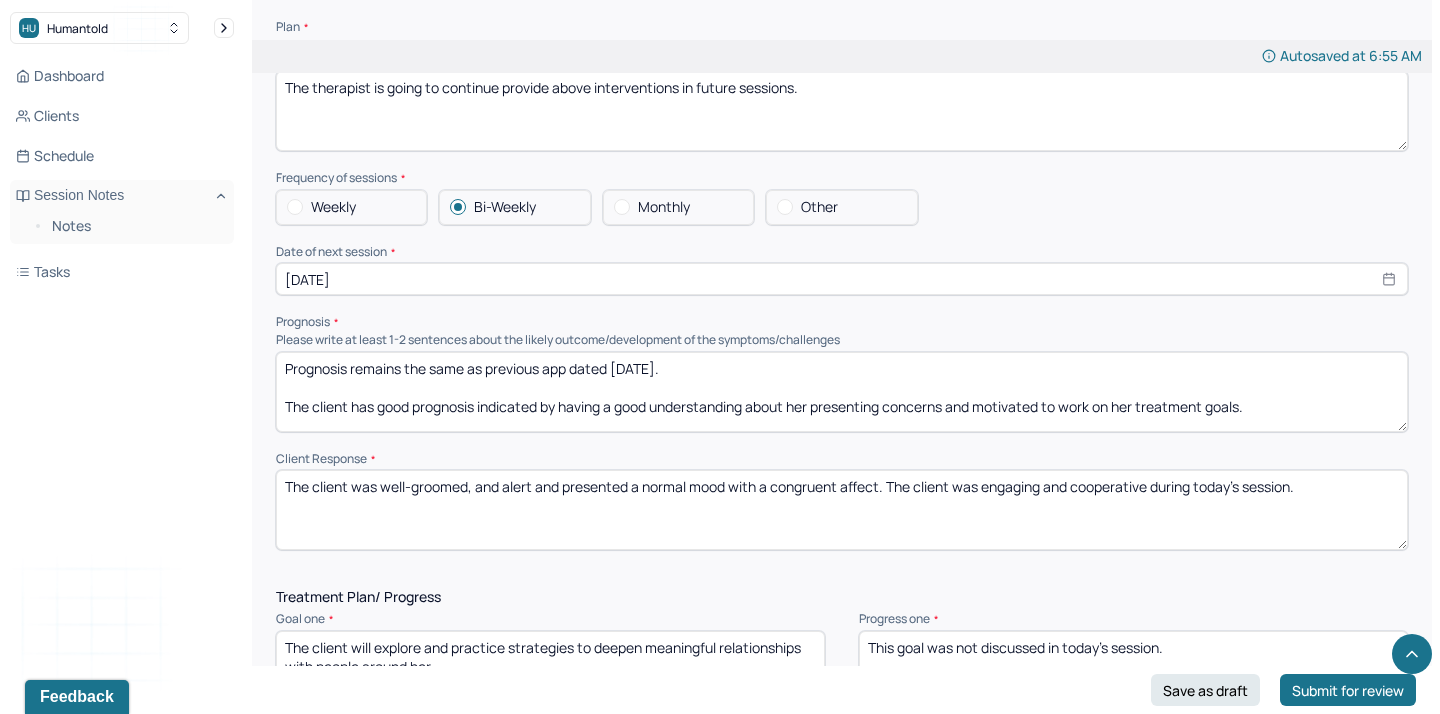scroll, scrollTop: 2269, scrollLeft: 0, axis: vertical 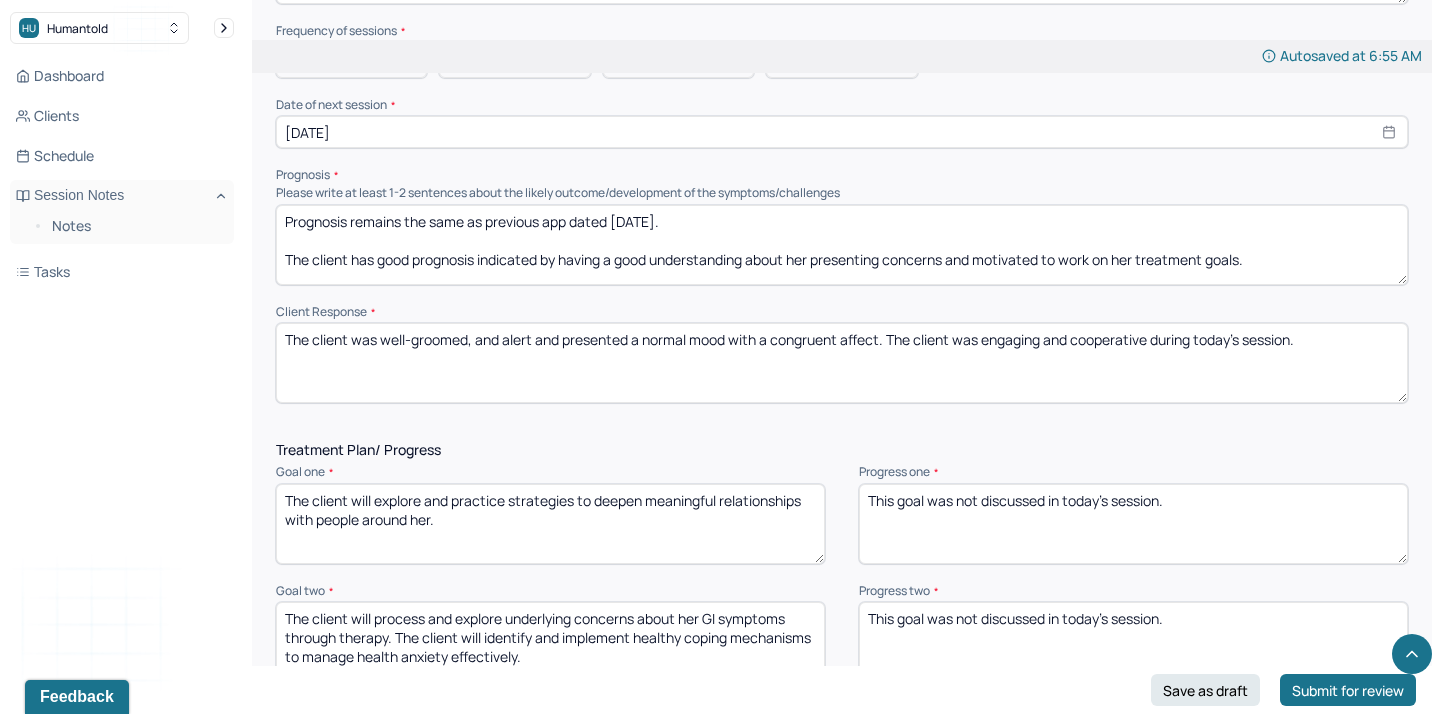 click on "Prognosis remains the same as previous app dated [DATE].
The client has good prognosis indicated by having a good understanding about her presenting concerns and motivated to work on her treatment goals." at bounding box center (842, 245) 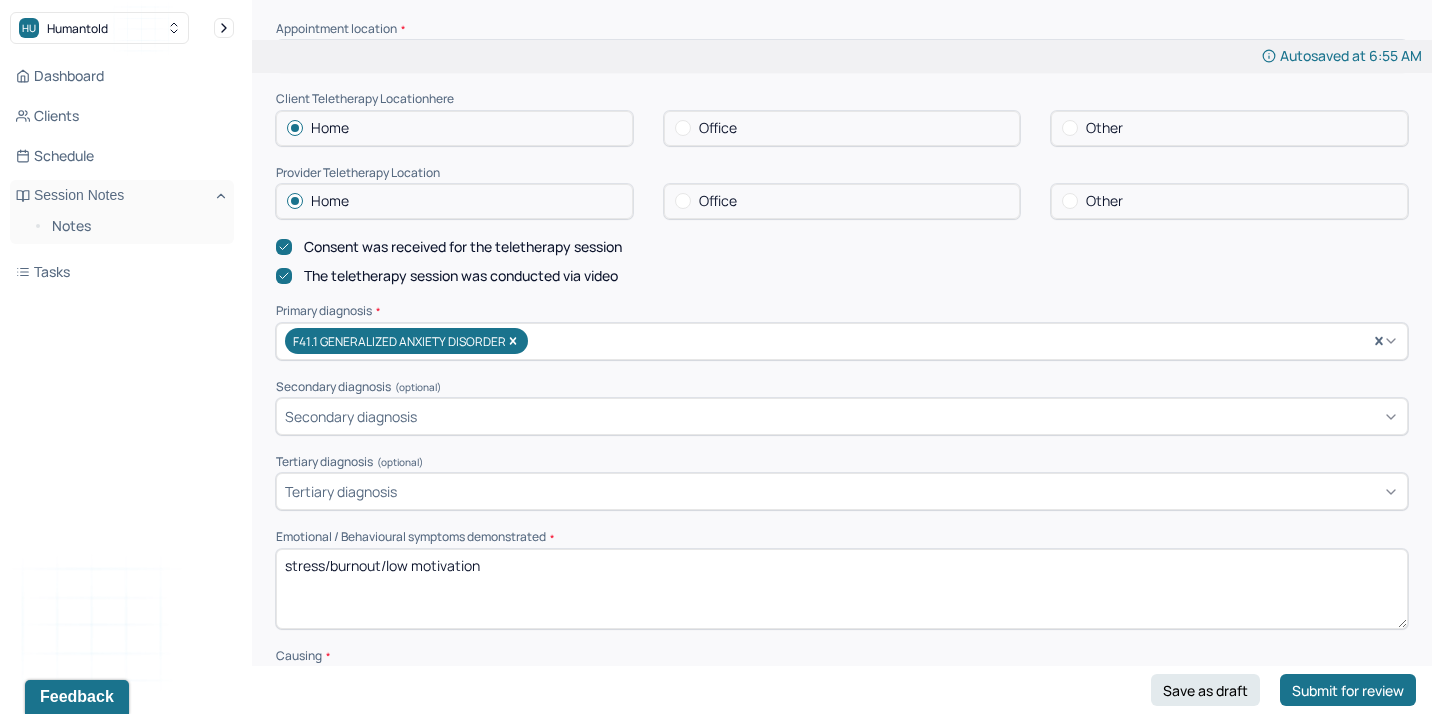 scroll, scrollTop: 430, scrollLeft: 0, axis: vertical 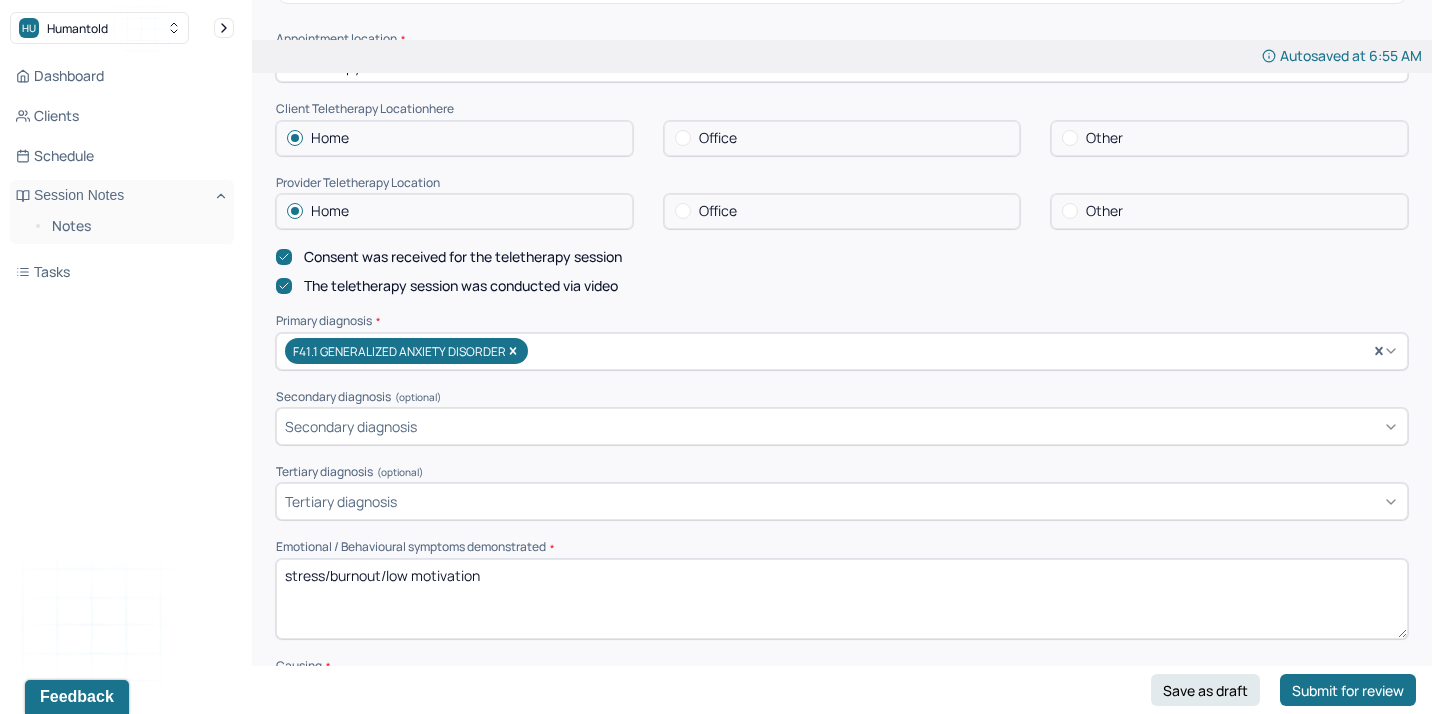 type on "Prognosis remains the same as previous app dated [DATE].
The client has good prognosis indicated by having a good understanding about her presenting concerns and motivated to work on her treatment goals." 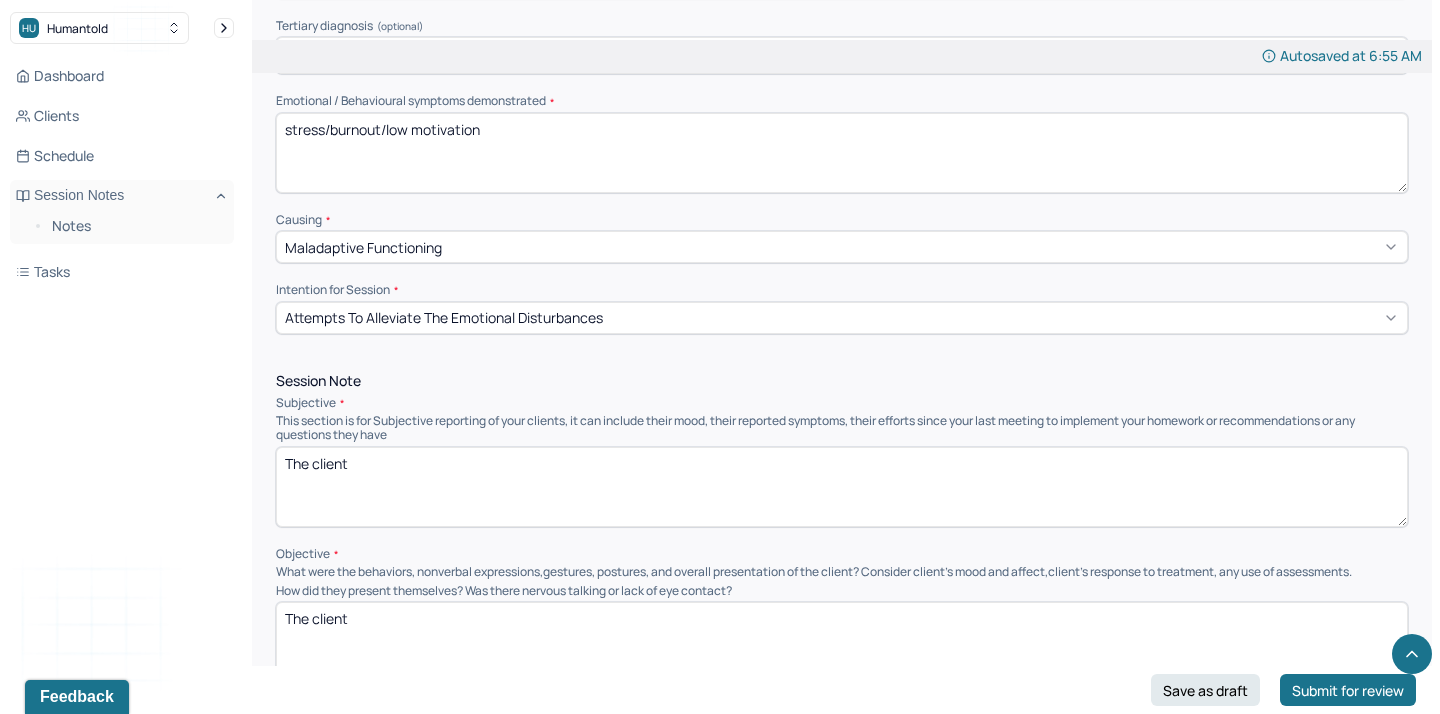 scroll, scrollTop: 877, scrollLeft: 0, axis: vertical 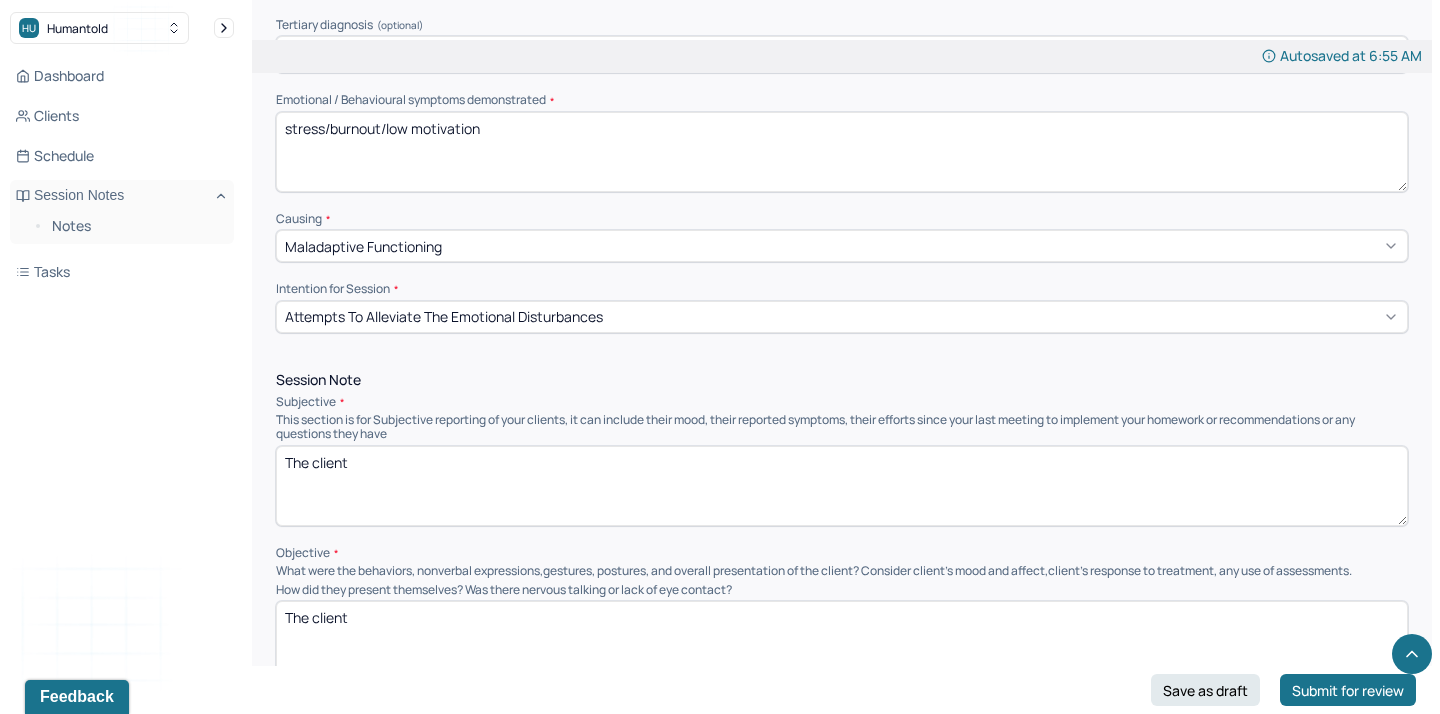 click on "The client" at bounding box center [842, 486] 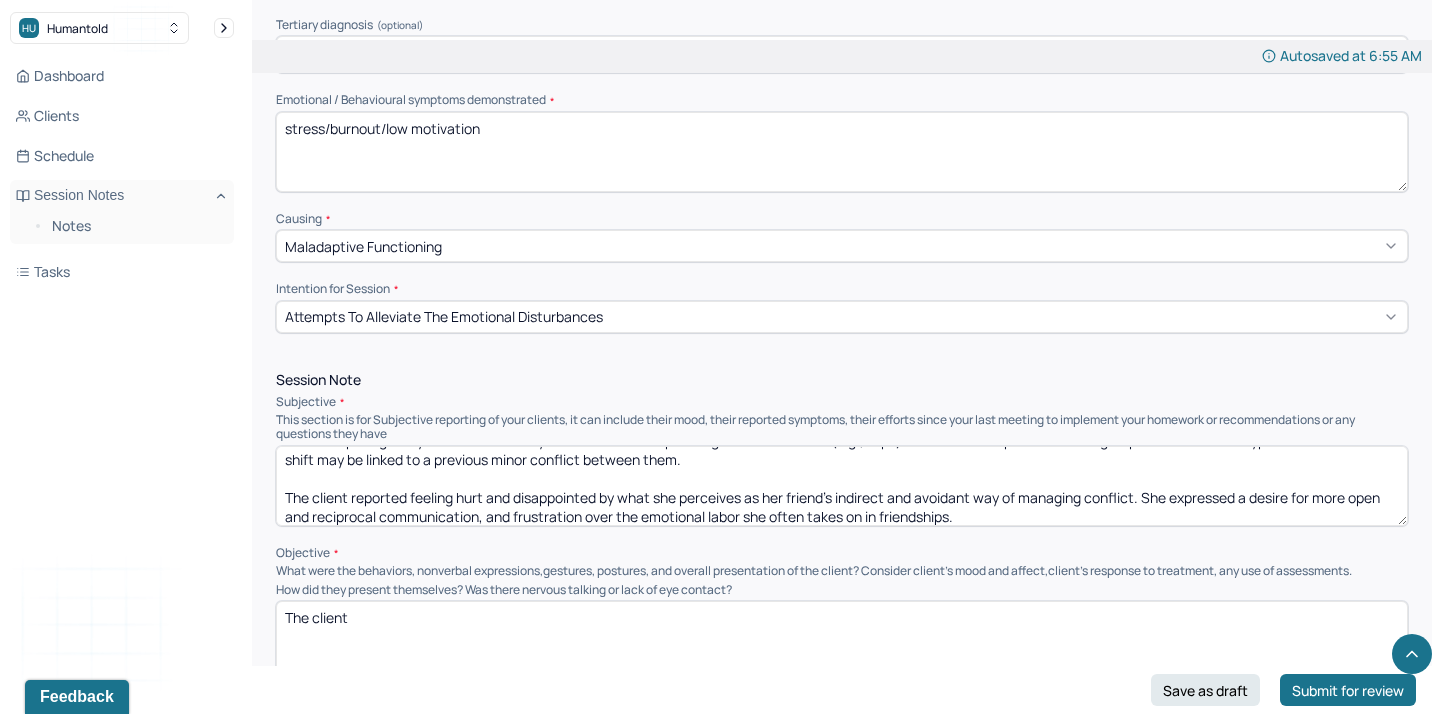 scroll, scrollTop: 0, scrollLeft: 0, axis: both 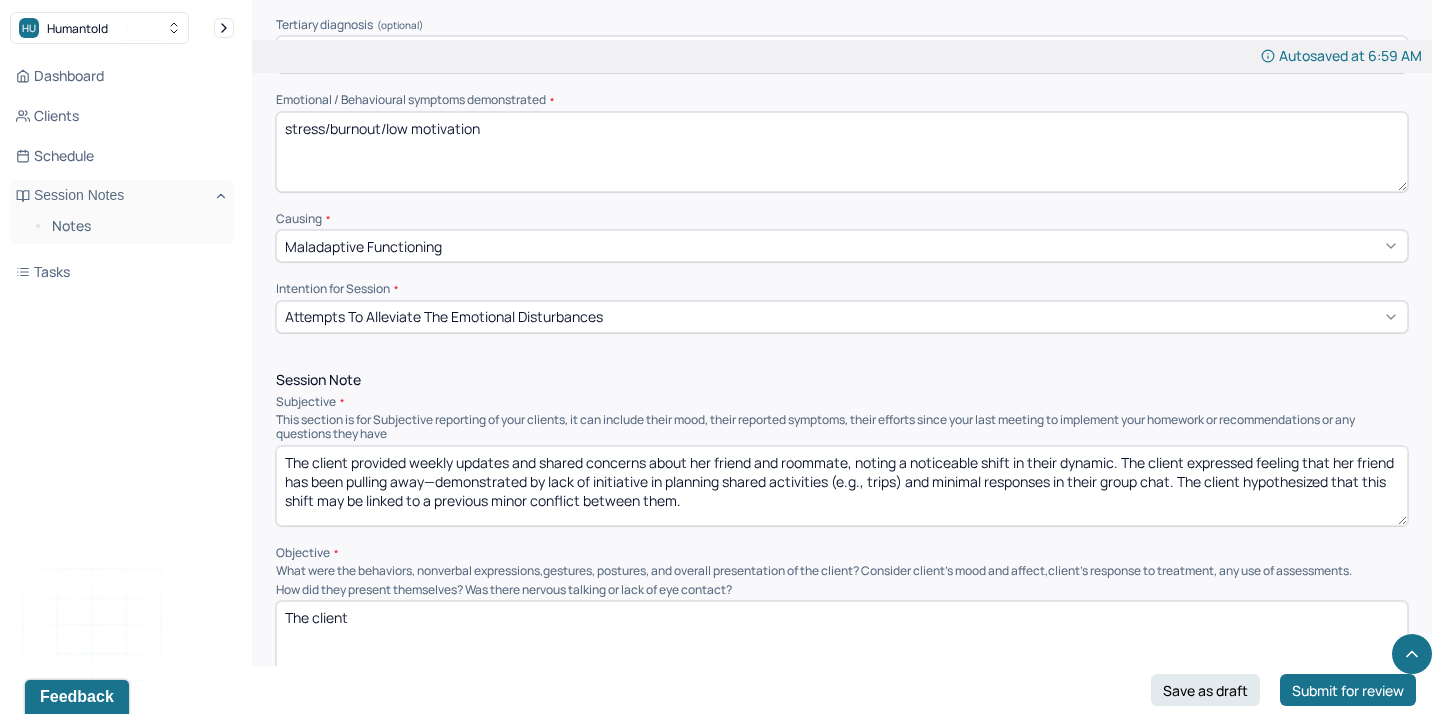 drag, startPoint x: 873, startPoint y: 475, endPoint x: 943, endPoint y: 479, distance: 70.11419 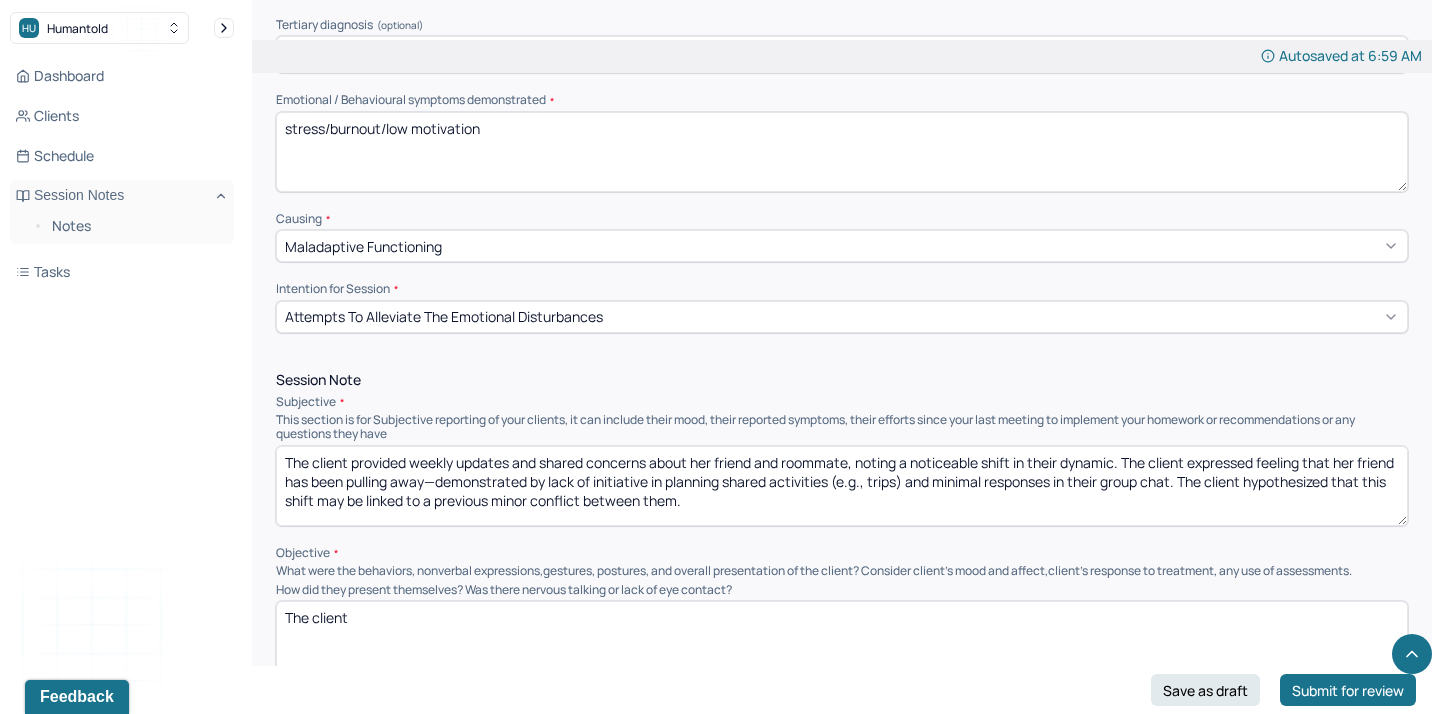 click on "The client provided weekly updates and shared concerns about her friend and roommate, noting a noticeable shift in their dynamic. The client expressed feeling that her friend has been pulling away—demonstrated by lack of initiative in planning shared activities (e.g., trips) and minimal responses in their group chat. The client hypothesized that this shift may be linked to a previous minor conflict between them.
The client reported feeling hurt and disappointed by what she perceives as her friend’s indirect and avoidant way of managing conflict. She expressed a desire for more open and reciprocal communication, and frustration over the emotional labor she often takes on in friendships." at bounding box center [842, 486] 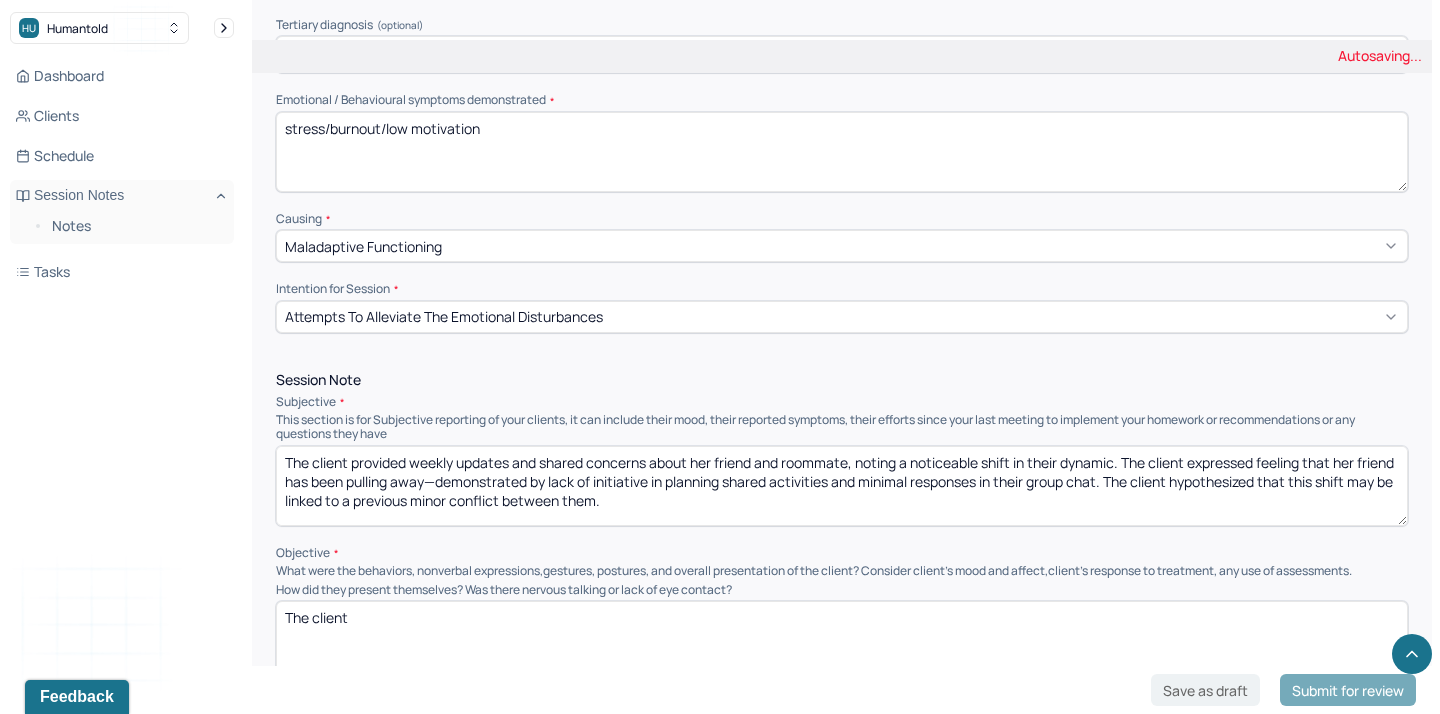 click on "The client provided weekly updates and shared concerns about her friend and roommate, noting a noticeable shift in their dynamic. The client expressed feeling that her friend has been pulling away—demonstrated by lack of initiative in planning shared activities (e.g., trips) and minimal responses in their group chat. The client hypothesized that this shift may be linked to a previous minor conflict between them.
The client reported feeling hurt and disappointed by what she perceives as her friend’s indirect and avoidant way of managing conflict. She expressed a desire for more open and reciprocal communication, and frustration over the emotional labor she often takes on in friendships." at bounding box center (842, 486) 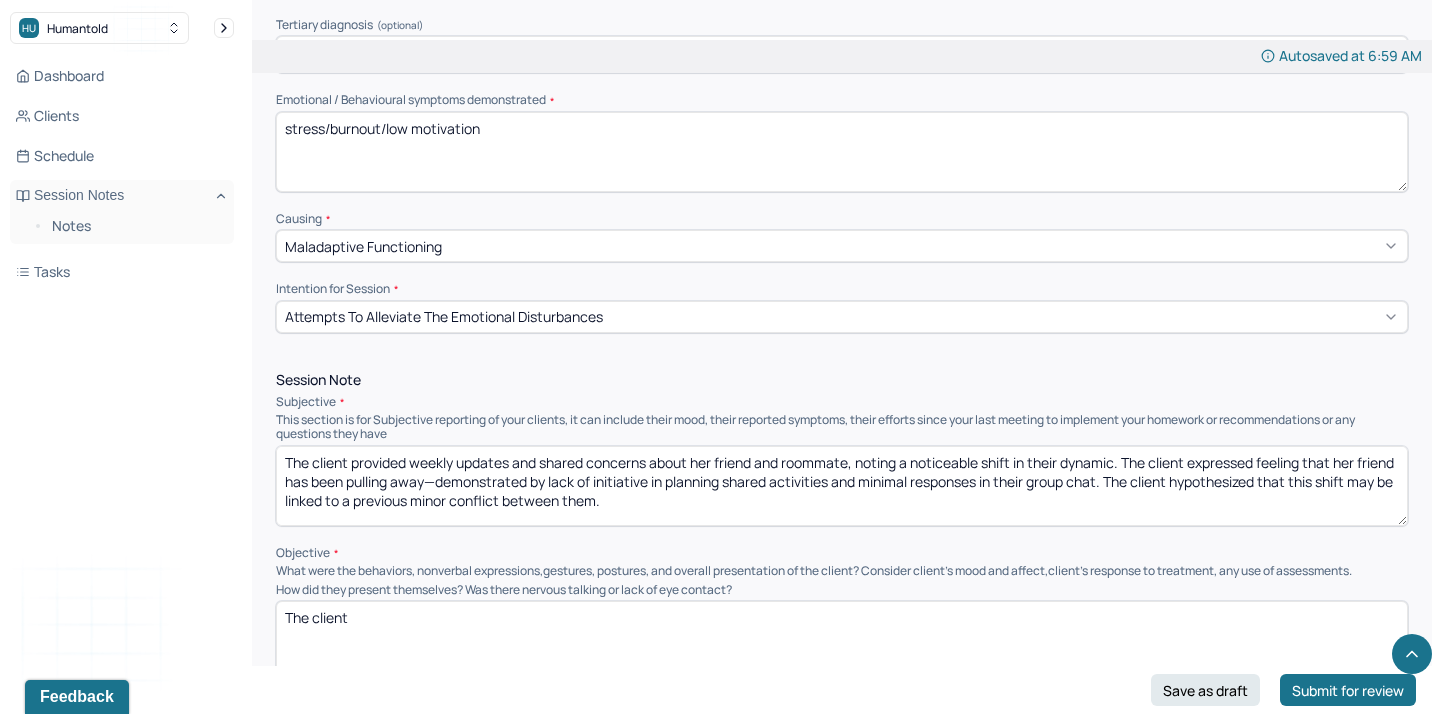 scroll, scrollTop: 47, scrollLeft: 0, axis: vertical 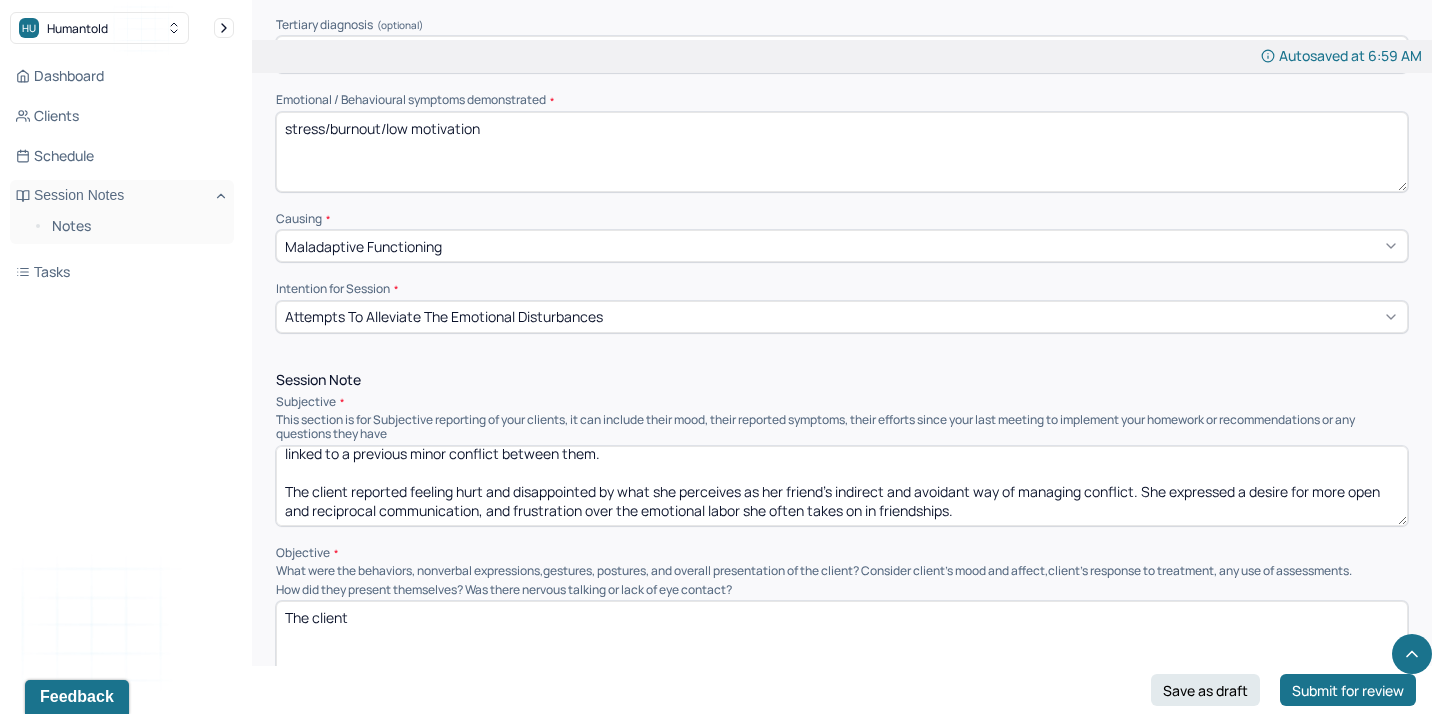 click on "The client provided weekly updates and shared concerns about her friend and roommate, noting a noticeable shift in their dynamic. The client expressed feeling that her friend has been pulling away—demonstrated by lack of initiative in planning shared activities and minimal responses in their group chat. The client hypothesized that this shift may be linked to a previous minor conflict between them.
The client reported feeling hurt and disappointed by what she perceives as her friend’s indirect and avoidant way of managing conflict. She expressed a desire for more open and reciprocal communication, and frustration over the emotional labor she often takes on in friendships." at bounding box center [842, 486] 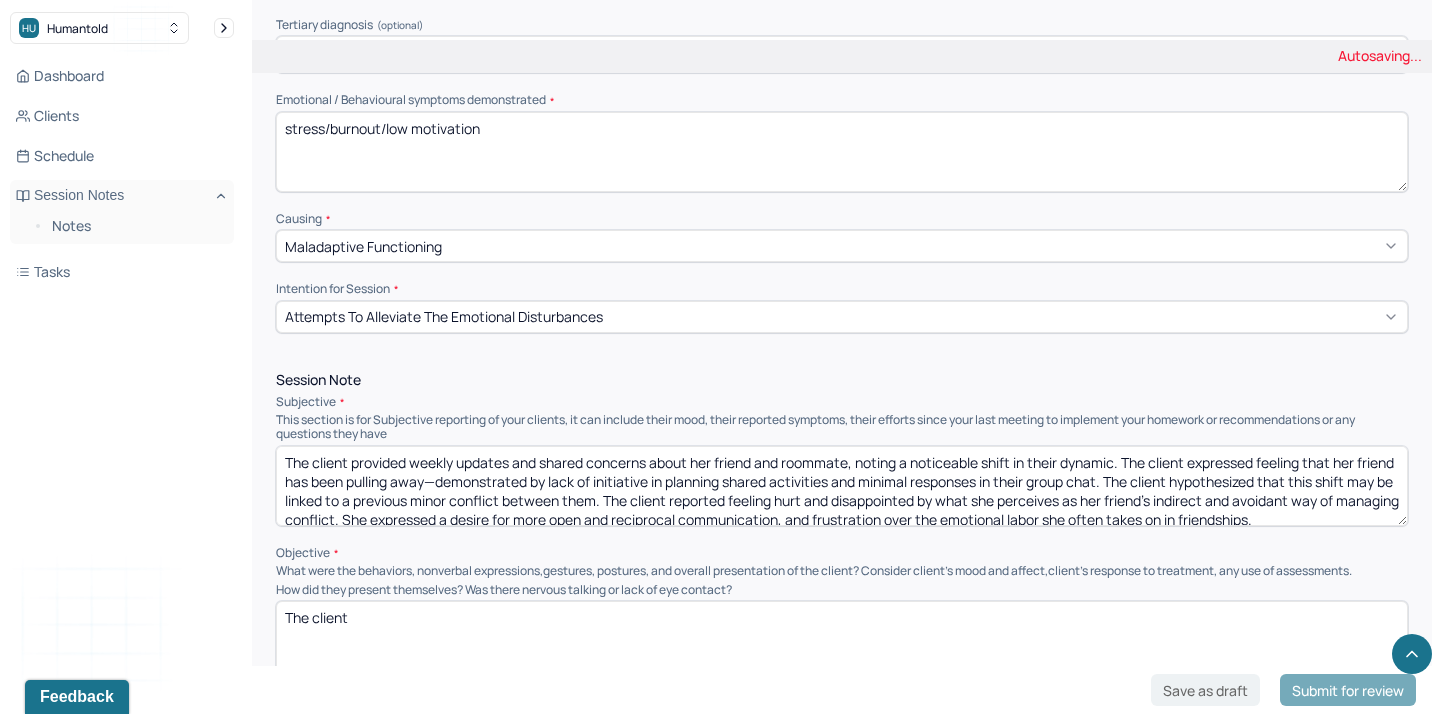 scroll, scrollTop: 9, scrollLeft: 0, axis: vertical 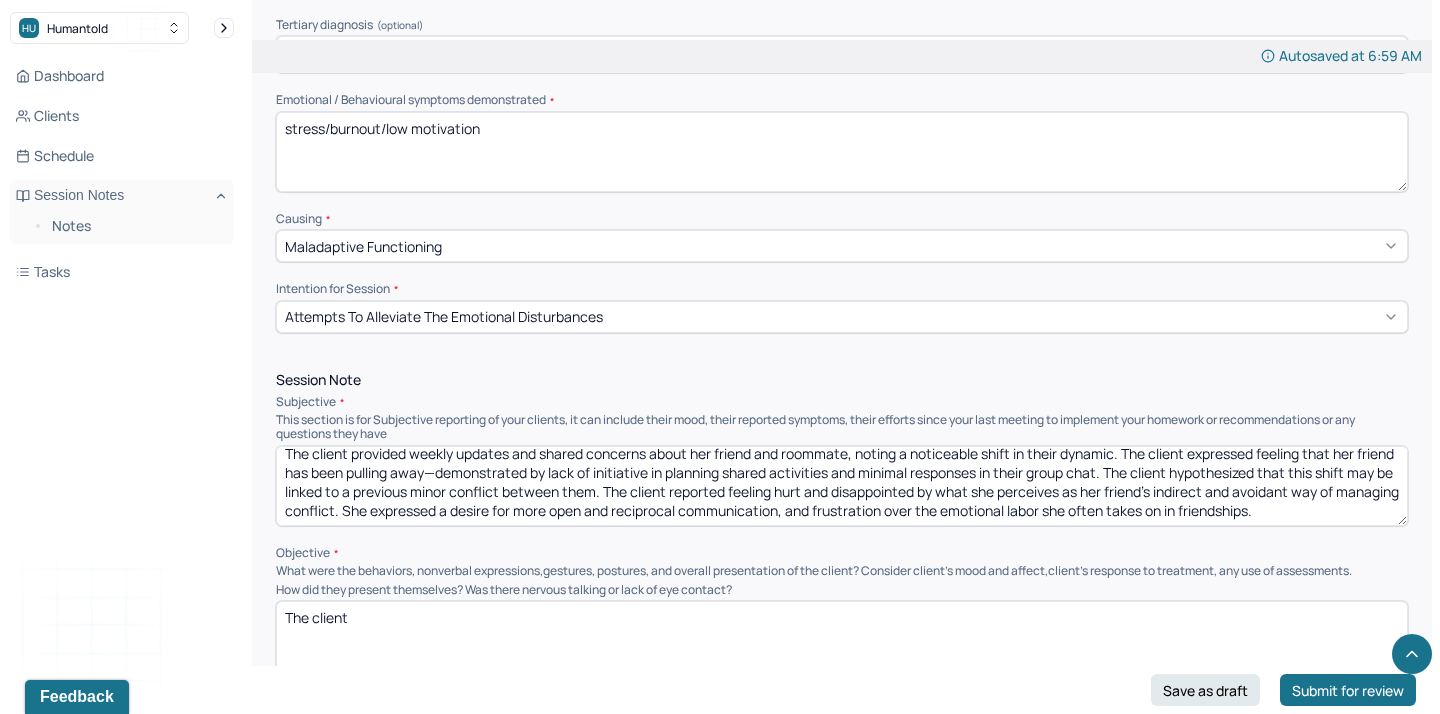 type on "The client provided weekly updates and shared concerns about her friend and roommate, noting a noticeable shift in their dynamic. The client expressed feeling that her friend has been pulling away—demonstrated by lack of initiative in planning shared activities and minimal responses in their group chat. The client hypothesized that this shift may be linked to a previous minor conflict between them. The client reported feeling hurt and disappointed by what she perceives as her friend’s indirect and avoidant way of managing conflict. She expressed a desire for more open and reciprocal communication, and frustration over the emotional labor she often takes on in friendships." 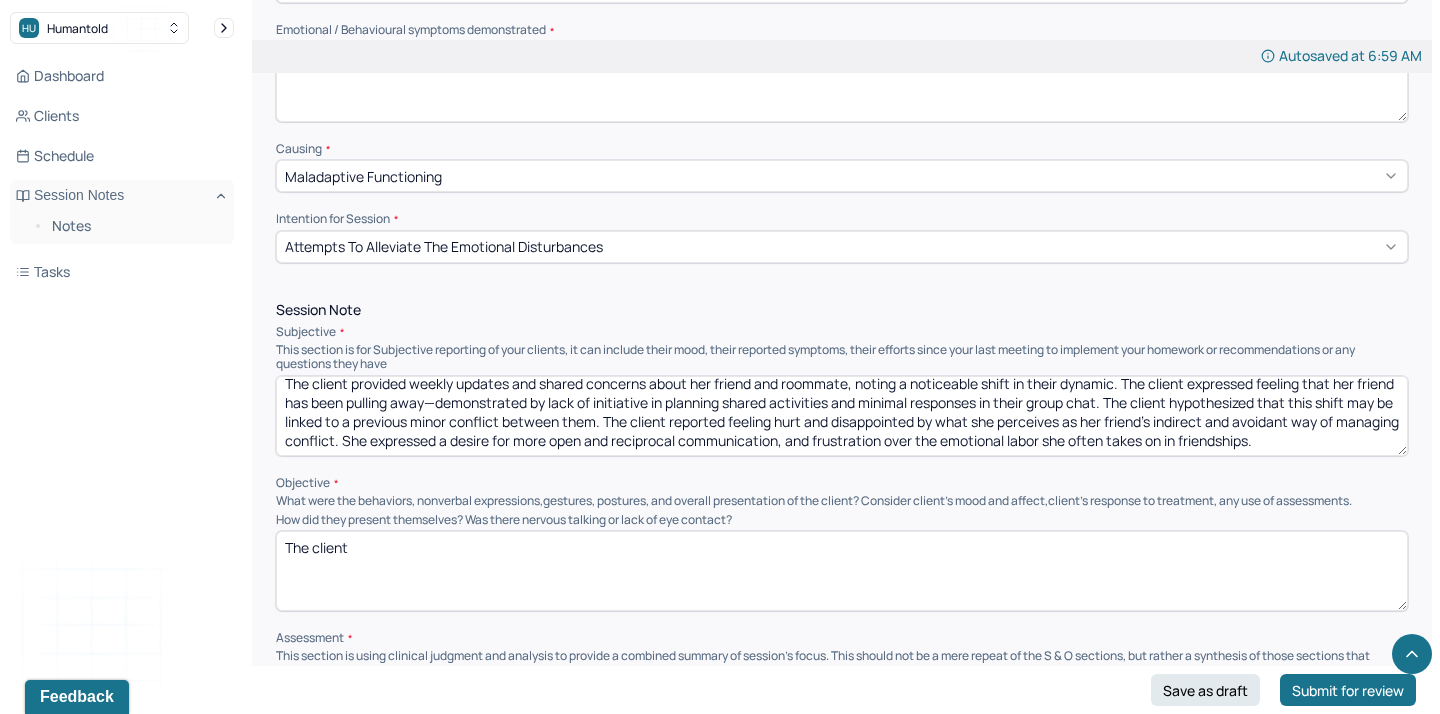 scroll, scrollTop: 946, scrollLeft: 0, axis: vertical 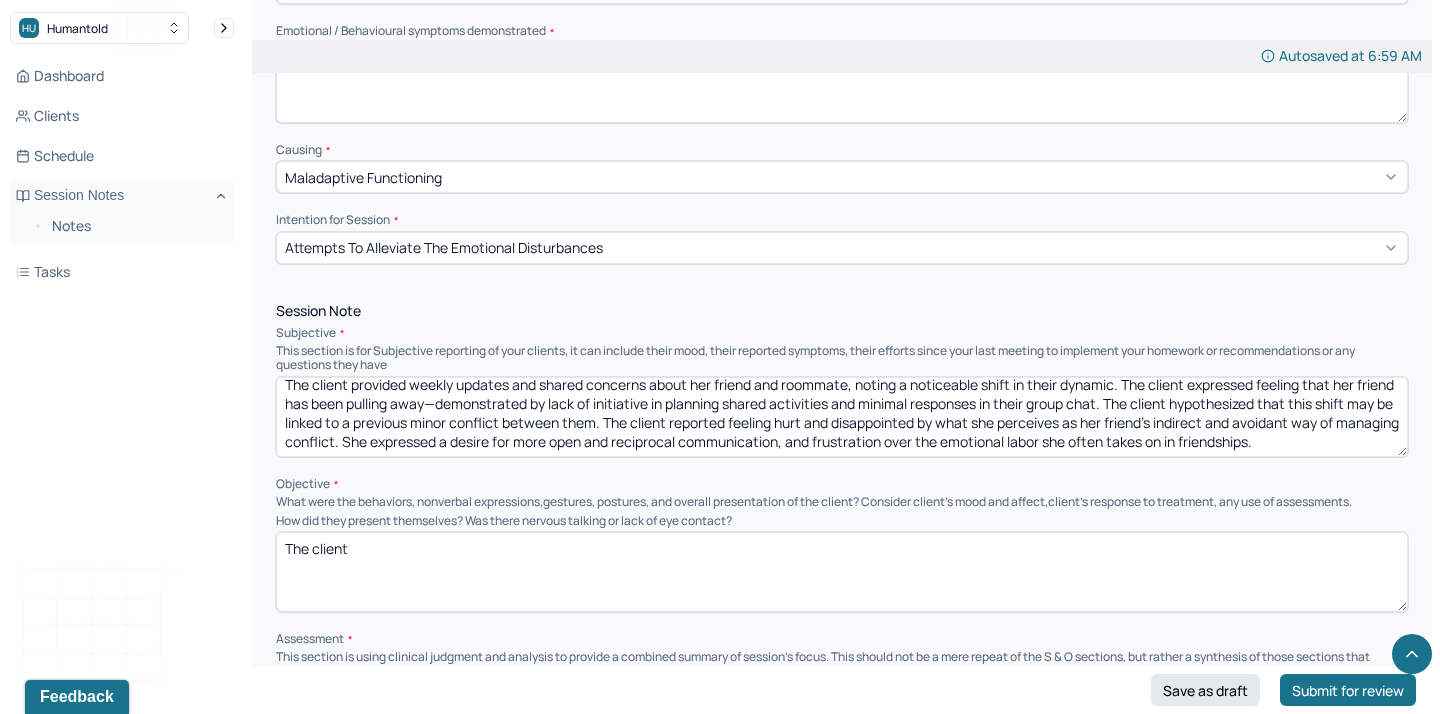 click on "The client" at bounding box center [842, 572] 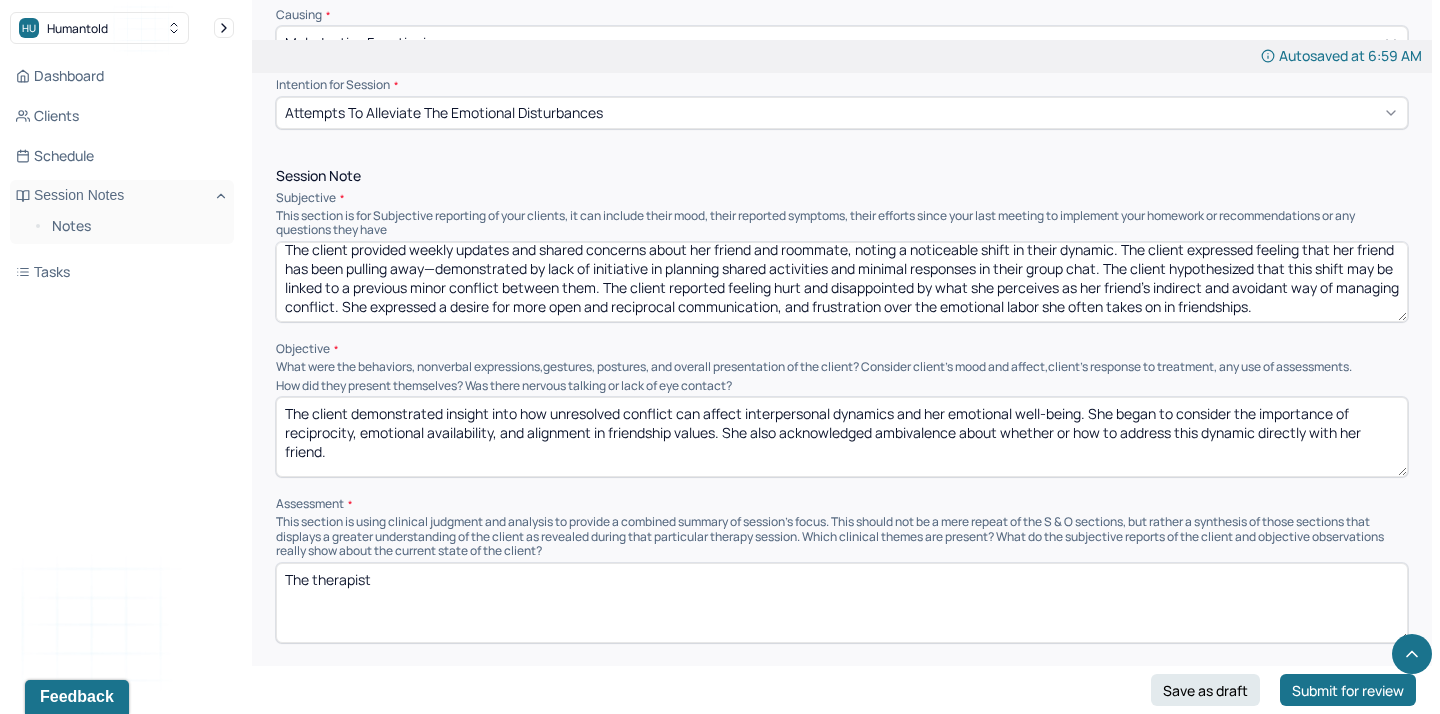 scroll, scrollTop: 1082, scrollLeft: 0, axis: vertical 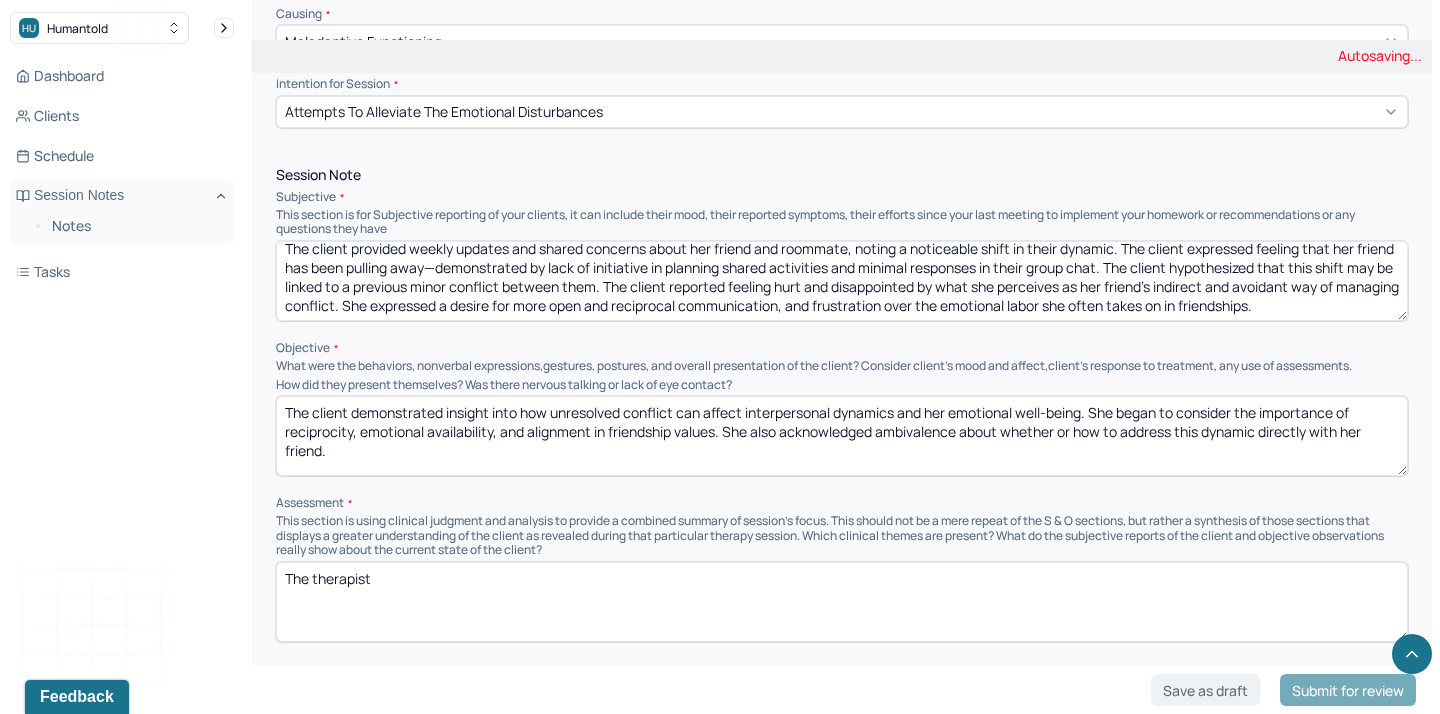 type on "The client demonstrated insight into how unresolved conflict can affect interpersonal dynamics and her emotional well-being. She began to consider the importance of reciprocity, emotional availability, and alignment in friendship values. She also acknowledged ambivalence about whether or how to address this dynamic directly with her friend." 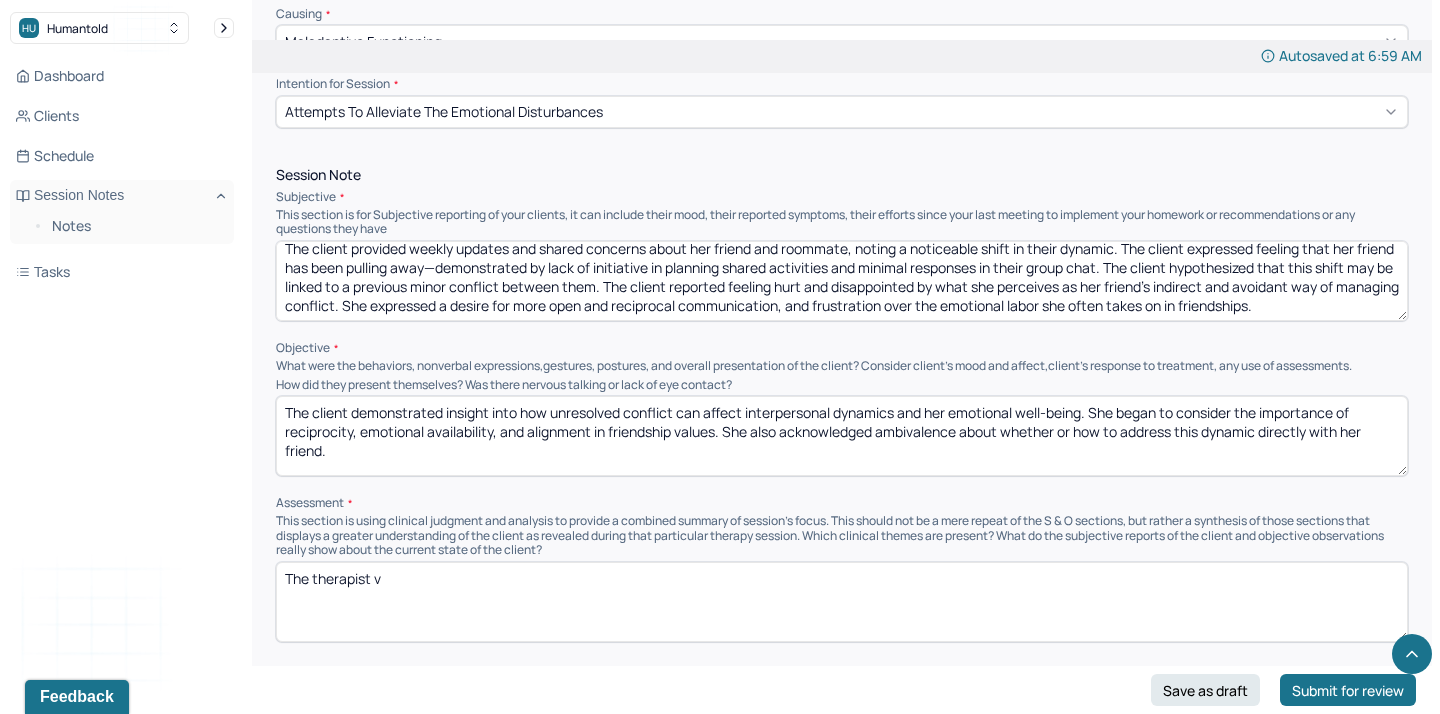 paste on "alidated the client’s feelings of disappointment and emotional disconnection." 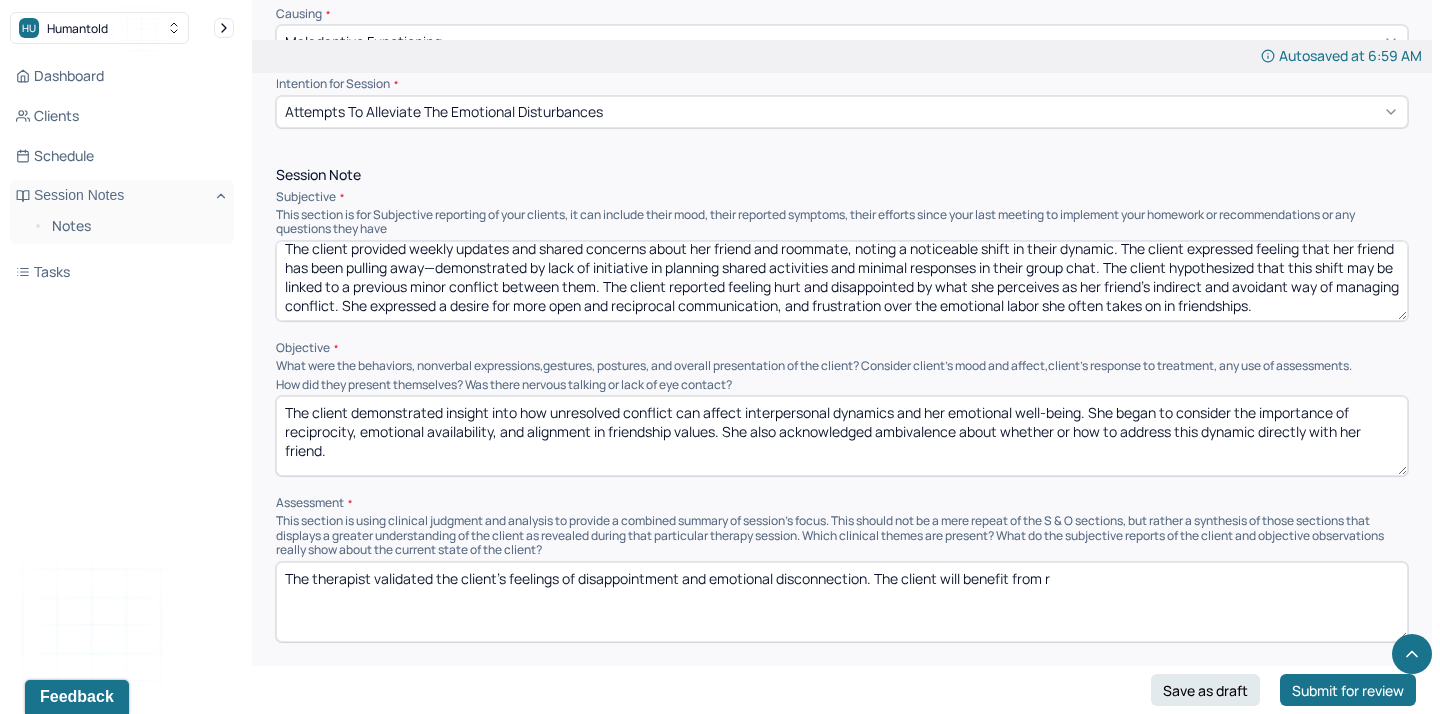 paste on "einforce boundary-setting and emotional self-care in interpersonal relationships." 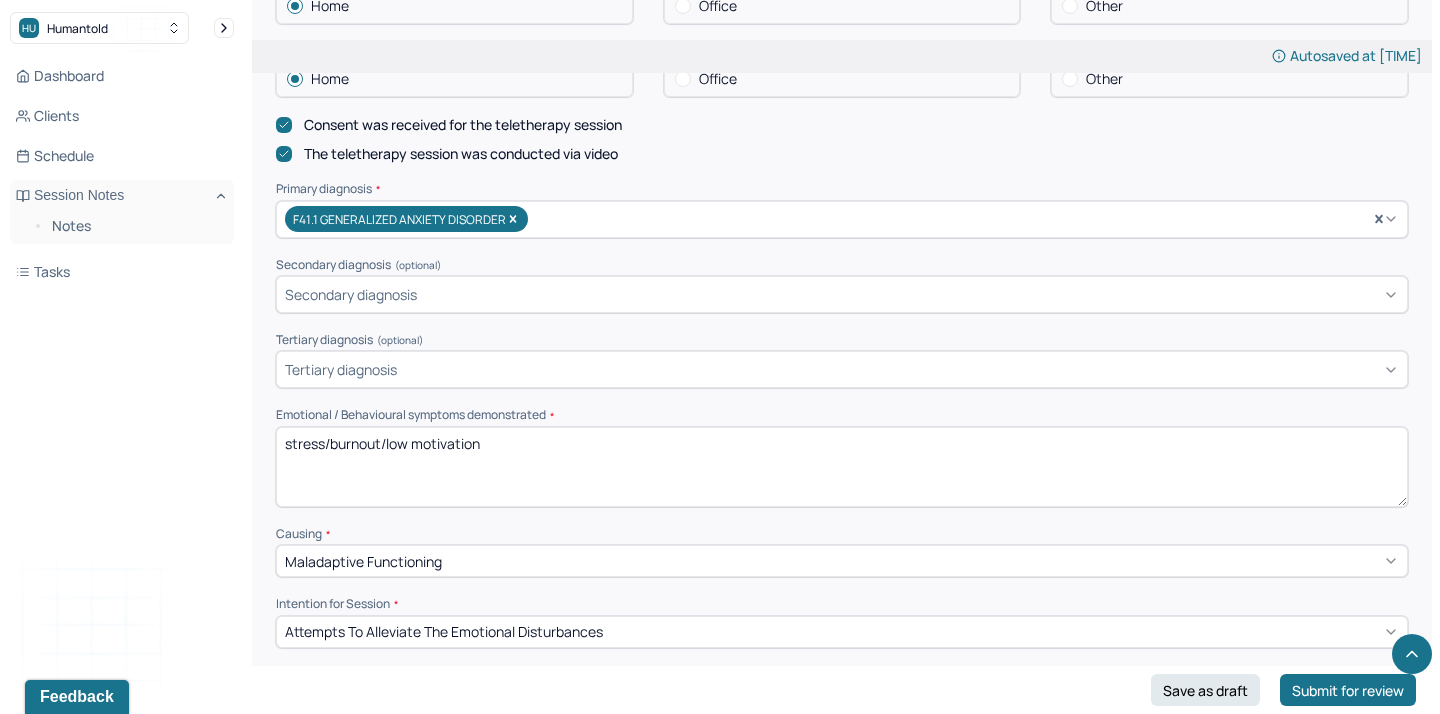 scroll, scrollTop: 102, scrollLeft: 0, axis: vertical 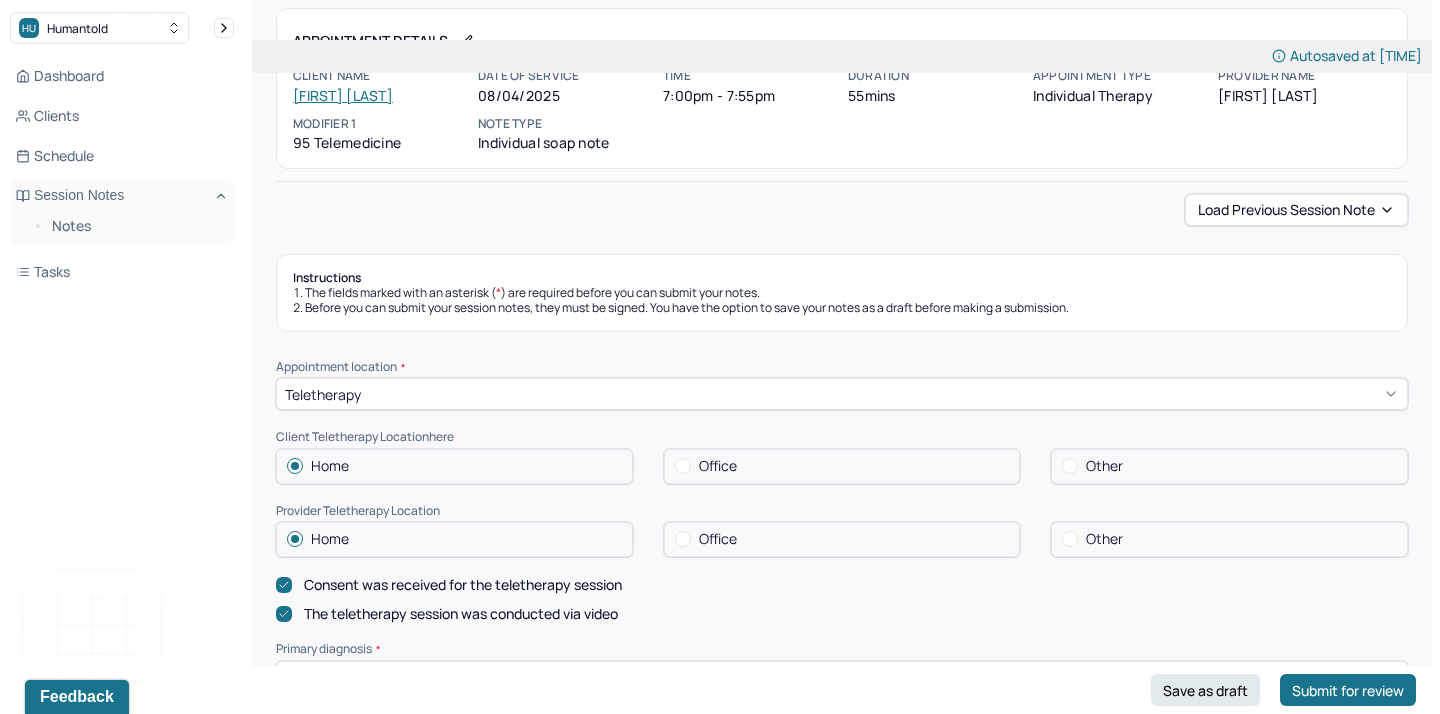 type on "The therapist validated the client’s feelings of disappointment and emotional disconnection. The client will benefit from reinforce boundary-setting and emotional self-care in interpersonal relationships." 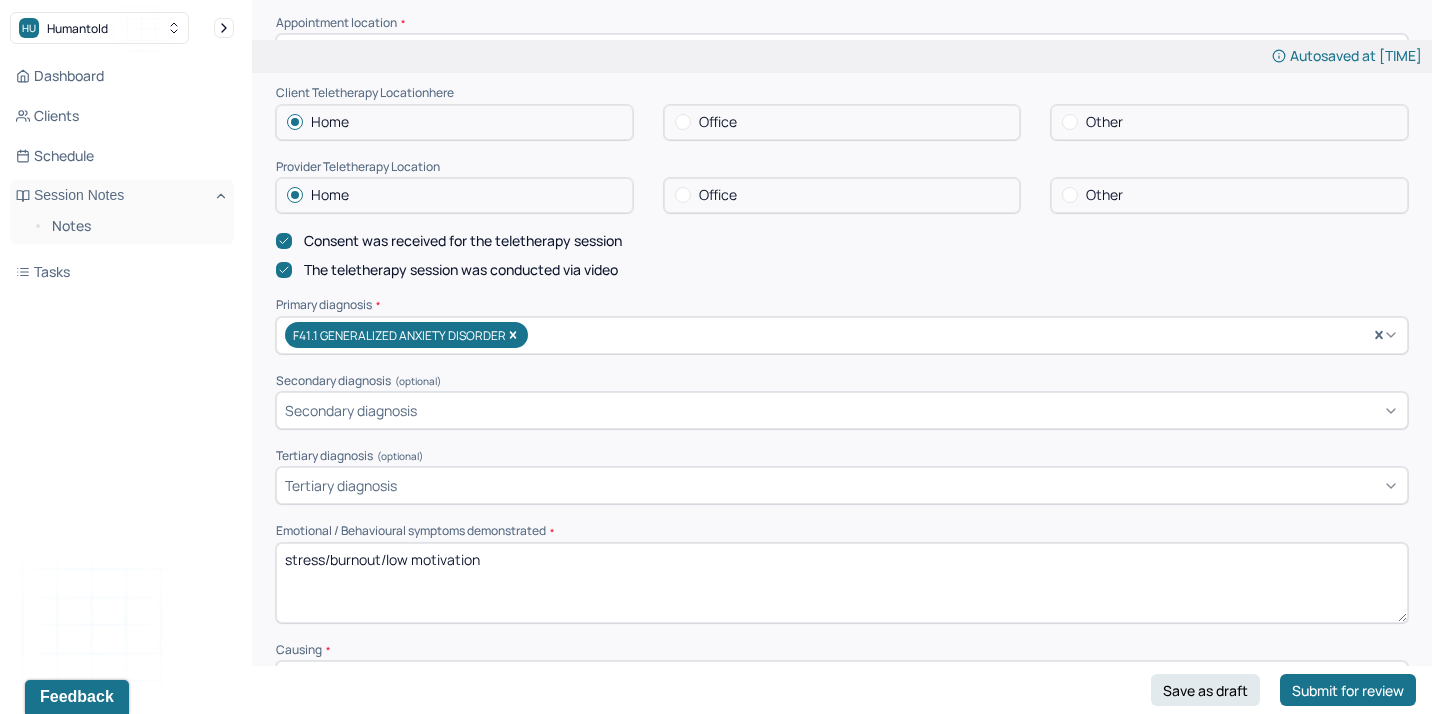 scroll, scrollTop: 471, scrollLeft: 0, axis: vertical 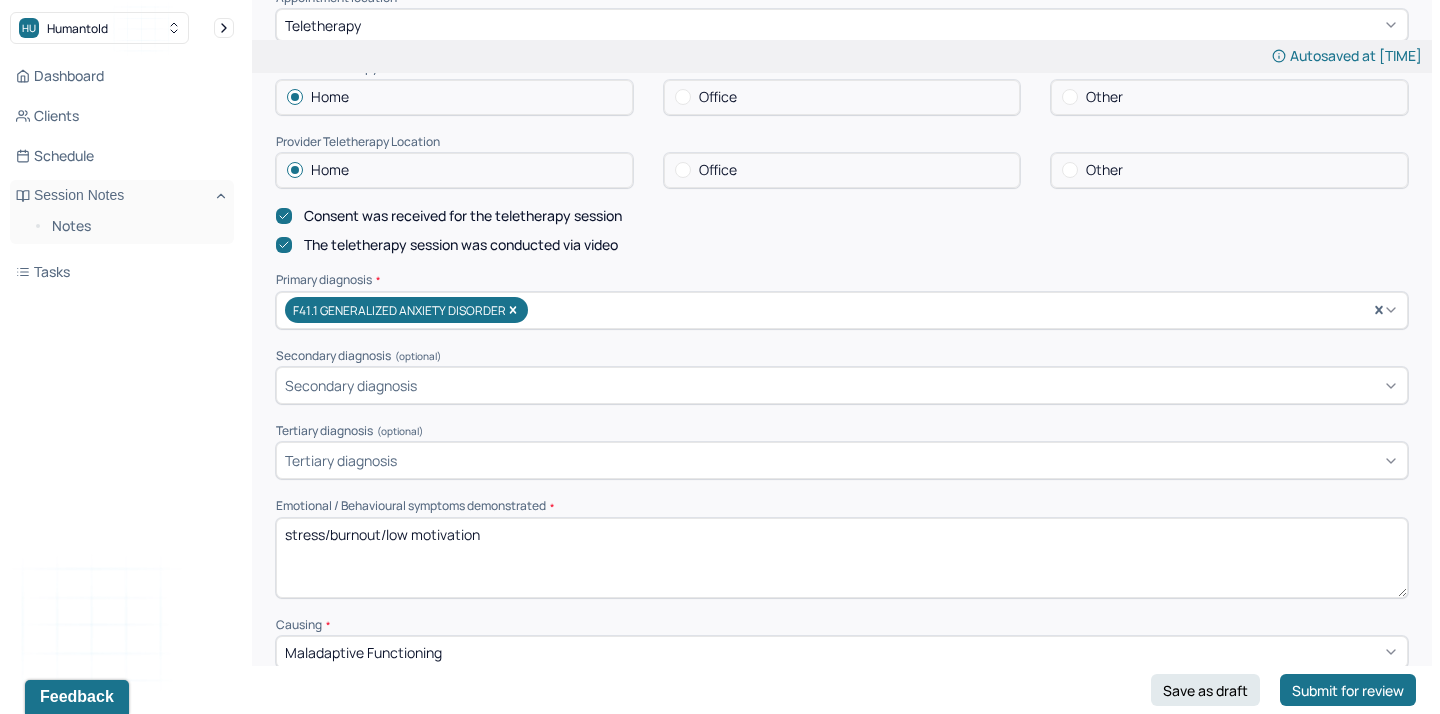 click on "stress/burnout/low motivation" at bounding box center [842, 558] 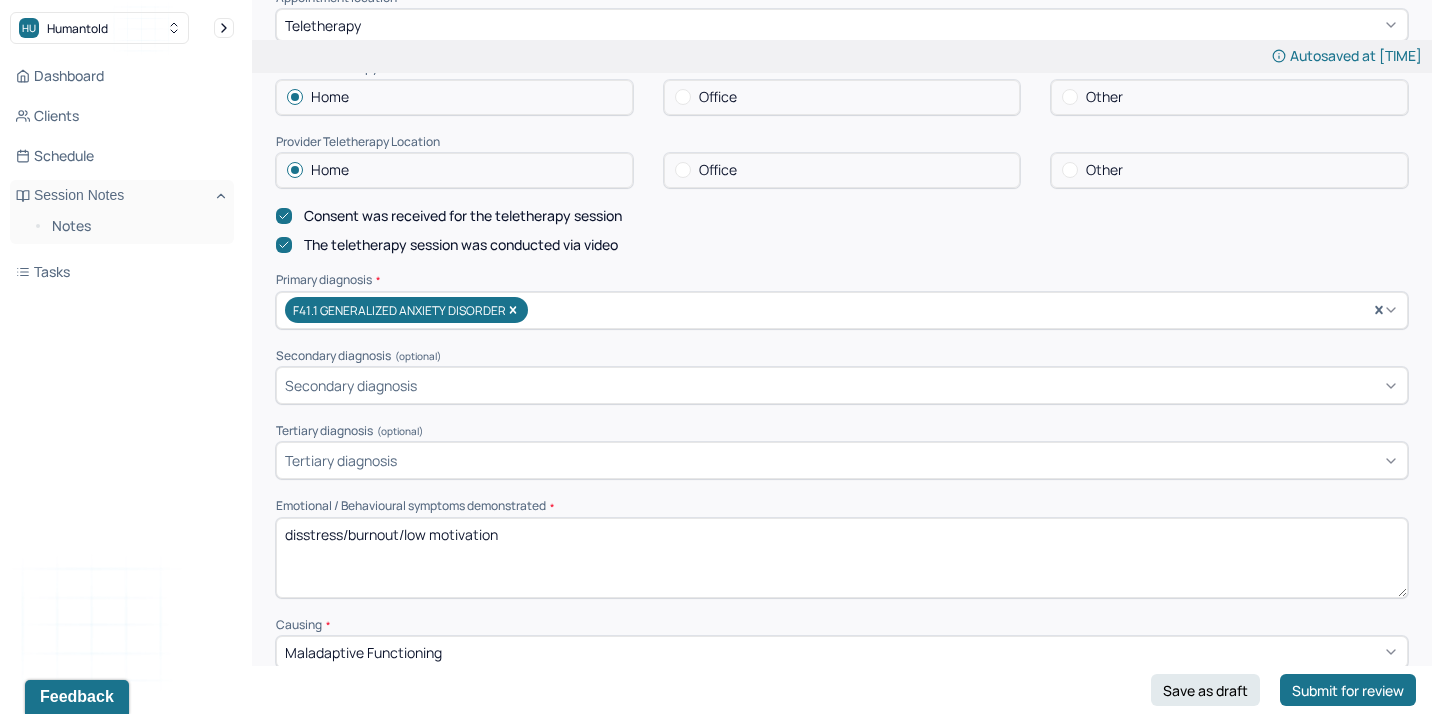 drag, startPoint x: 352, startPoint y: 530, endPoint x: 401, endPoint y: 529, distance: 49.010204 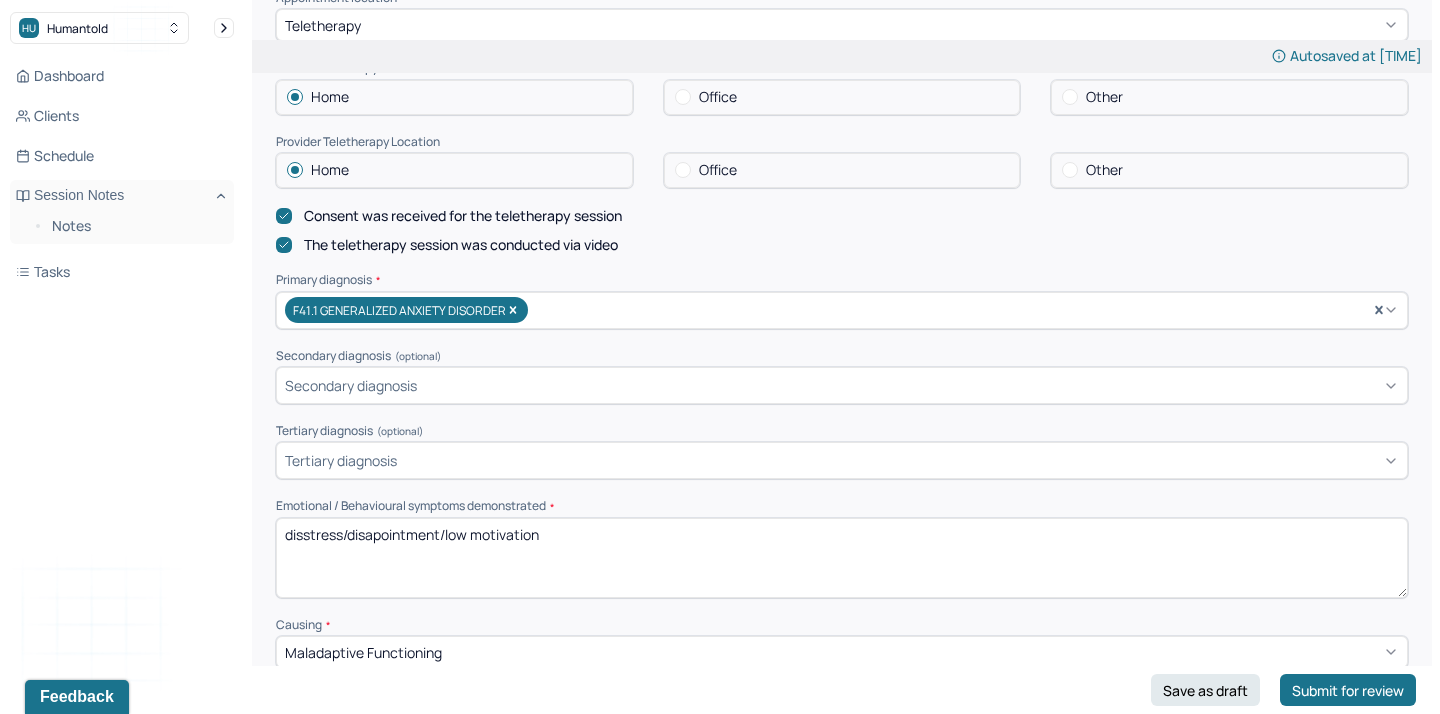 click on "disstress/disapointment/low motivation" at bounding box center [842, 558] 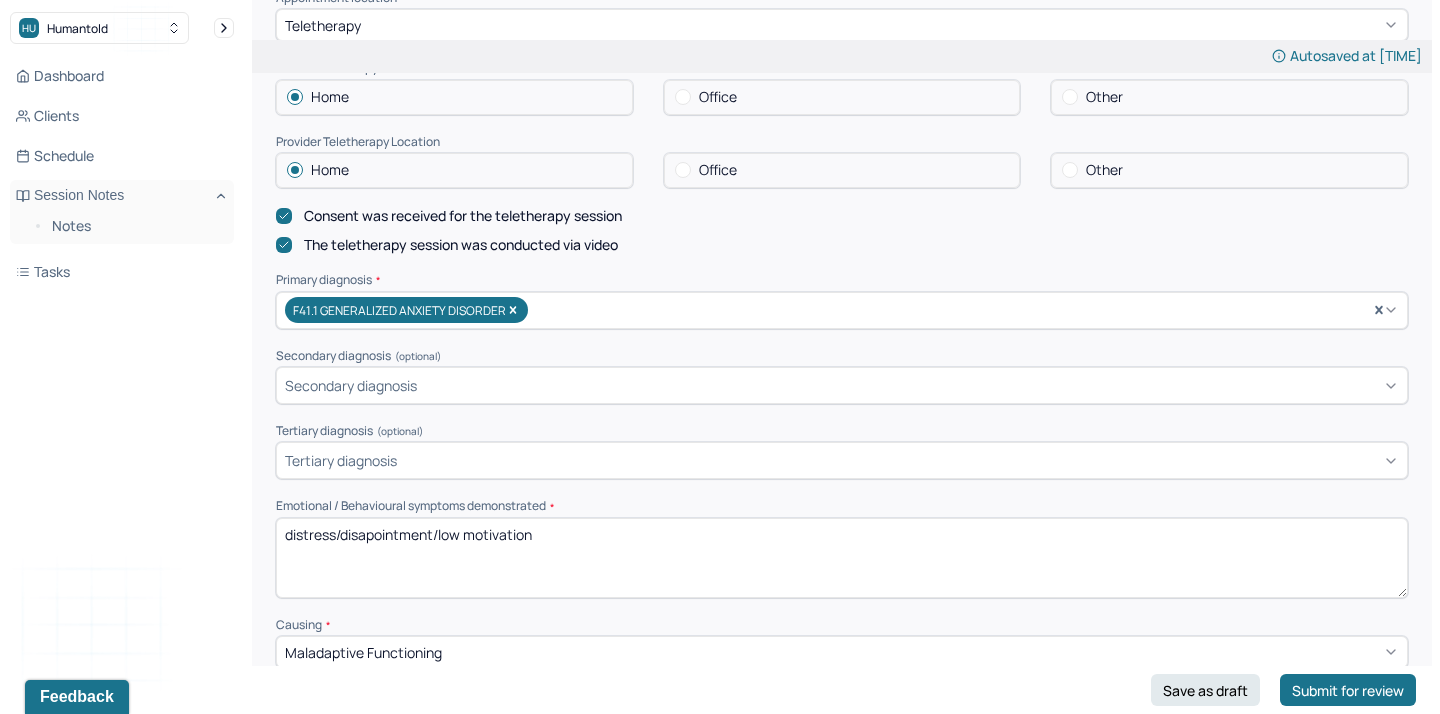 click on "disstress/disapointment/low motivation" at bounding box center [842, 558] 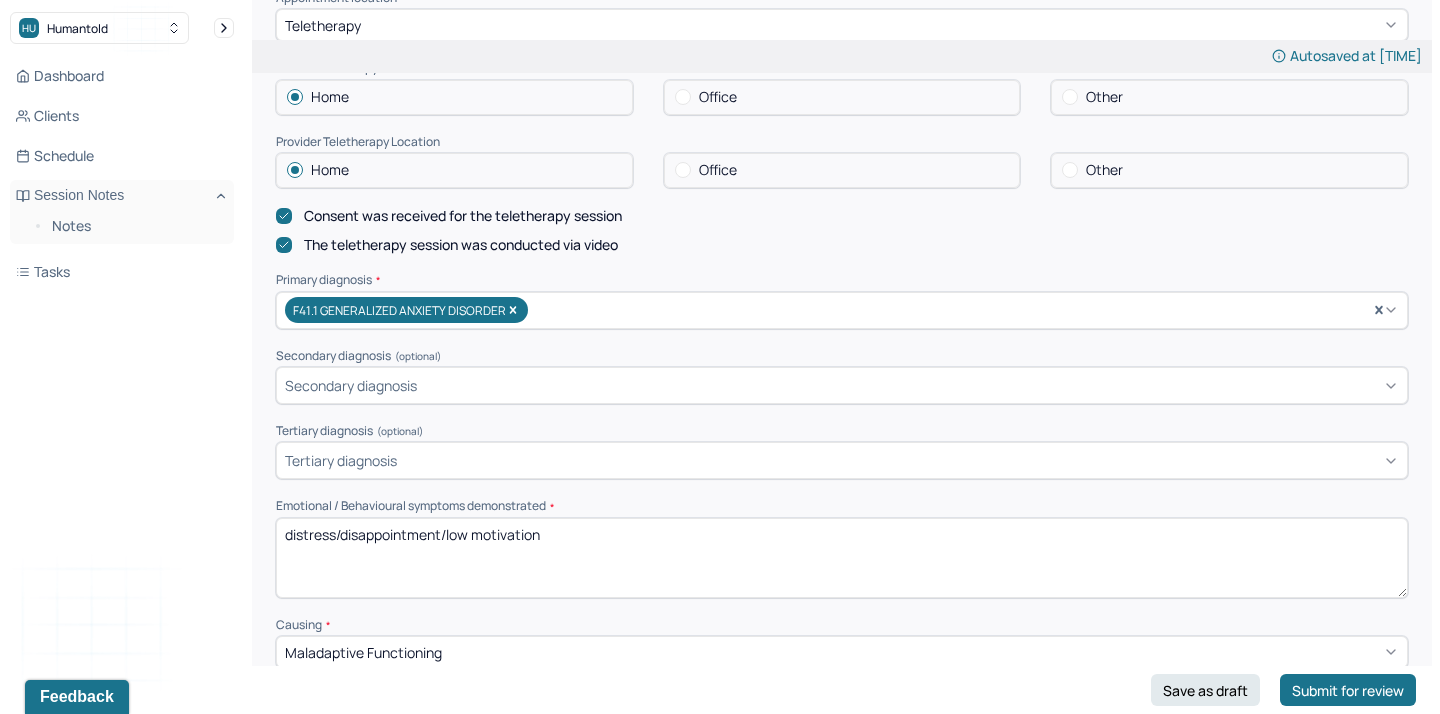 drag, startPoint x: 563, startPoint y: 526, endPoint x: 449, endPoint y: 529, distance: 114.03947 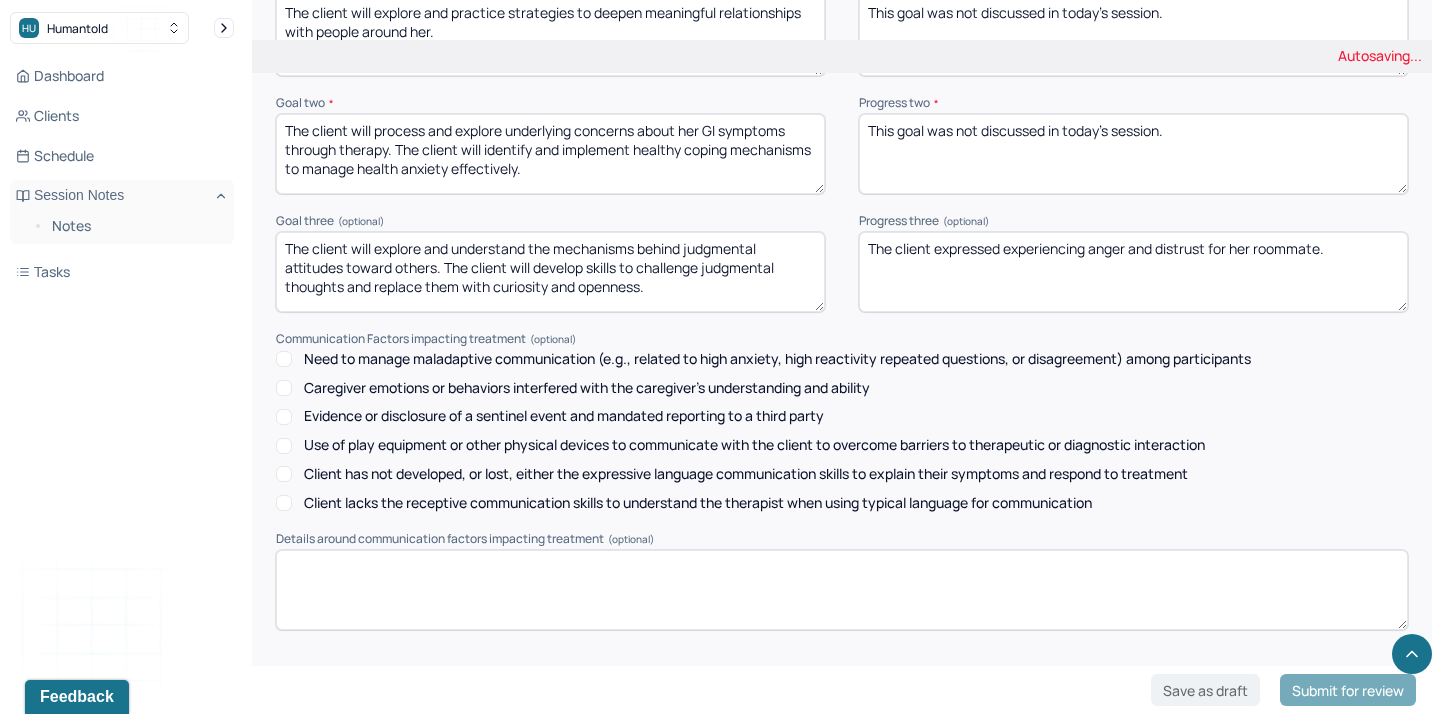 scroll, scrollTop: 2881, scrollLeft: 0, axis: vertical 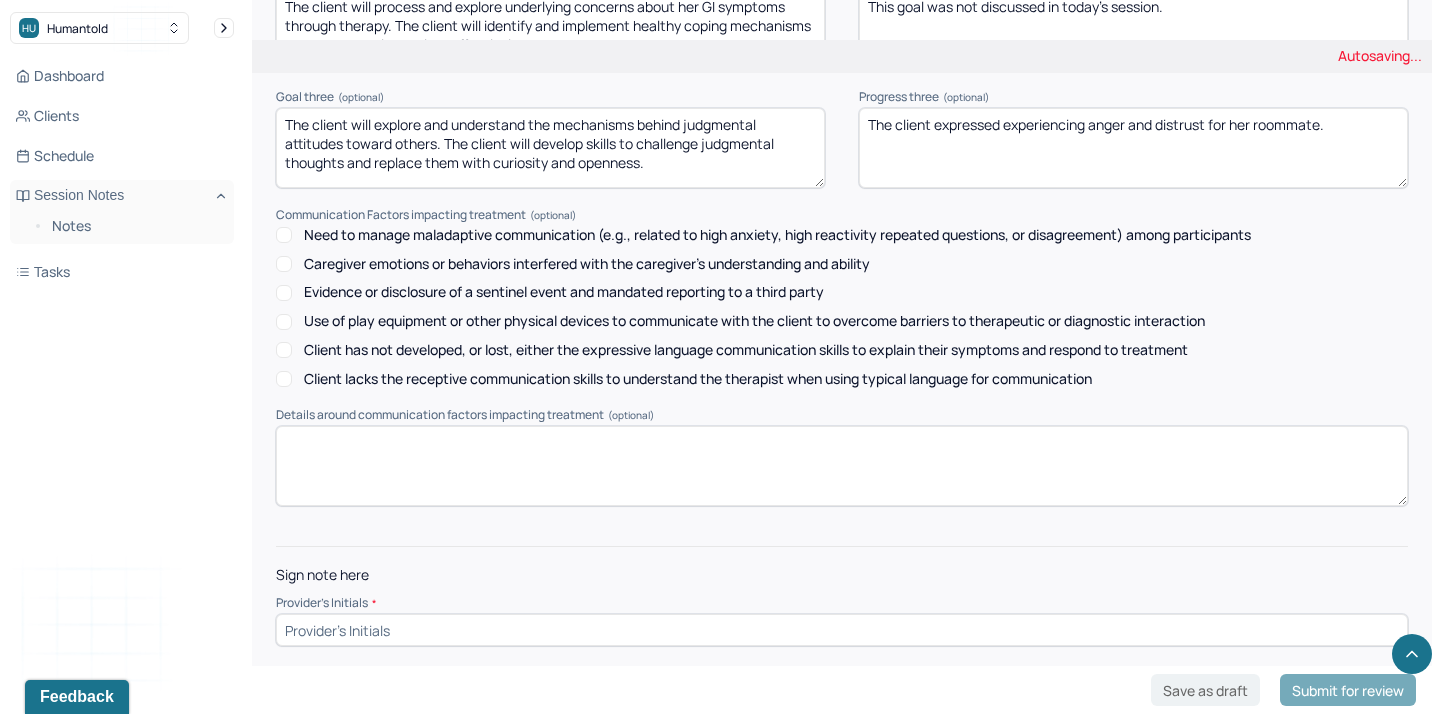 type on "distress/disappointment/hurt" 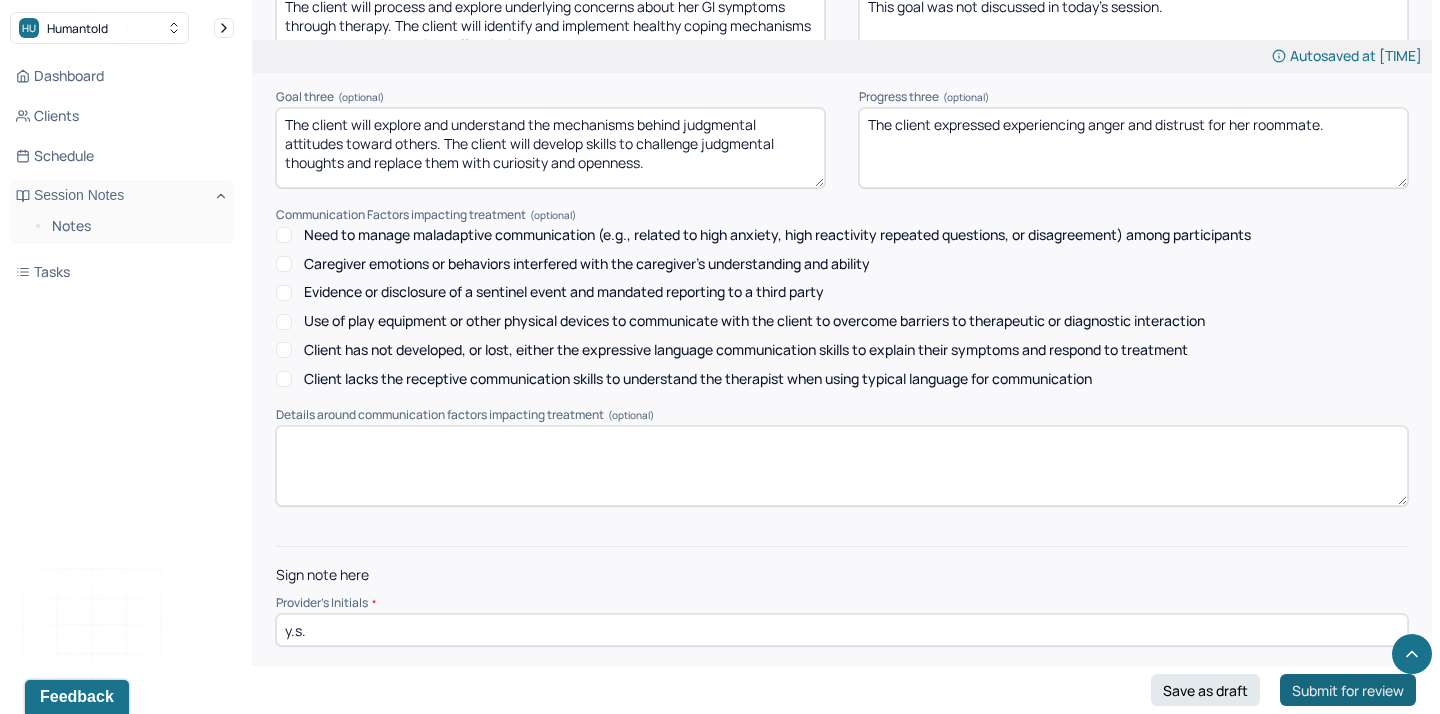 type on "y.s." 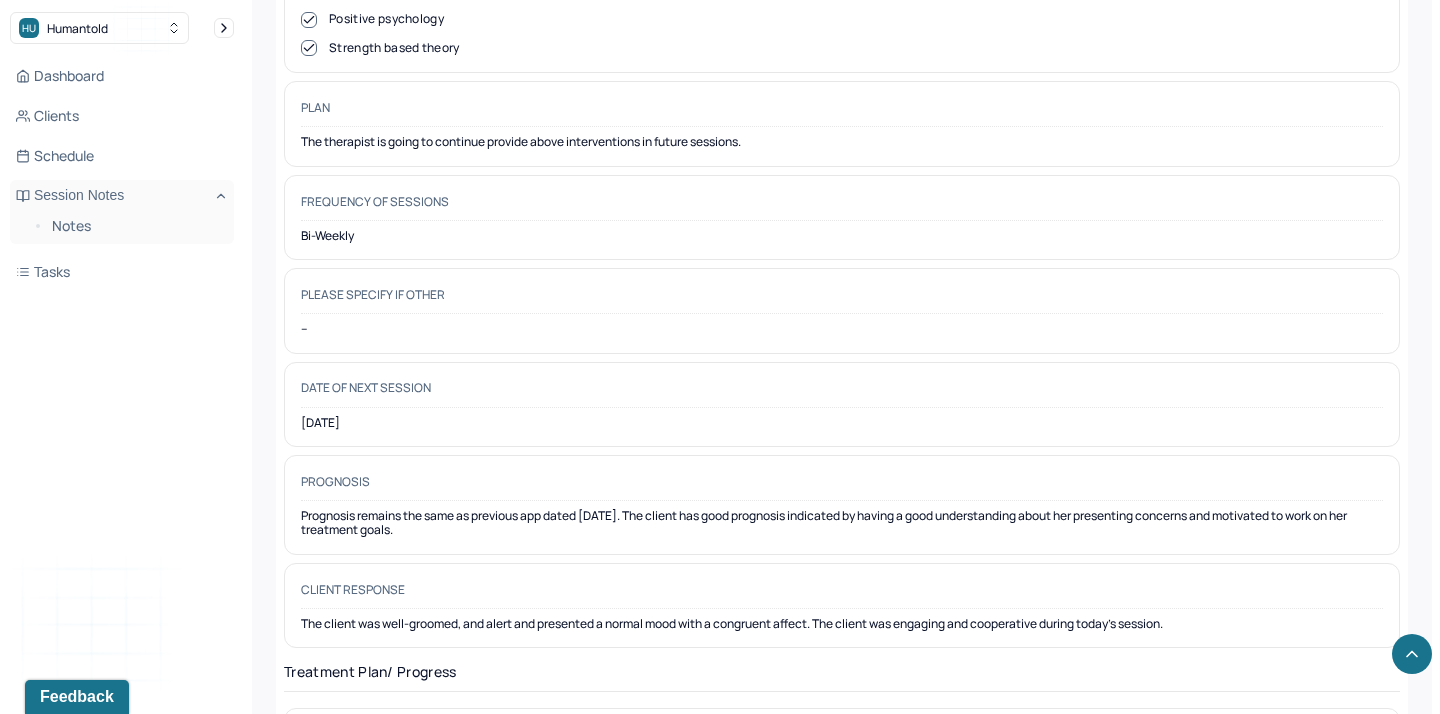 scroll, scrollTop: 2474, scrollLeft: 0, axis: vertical 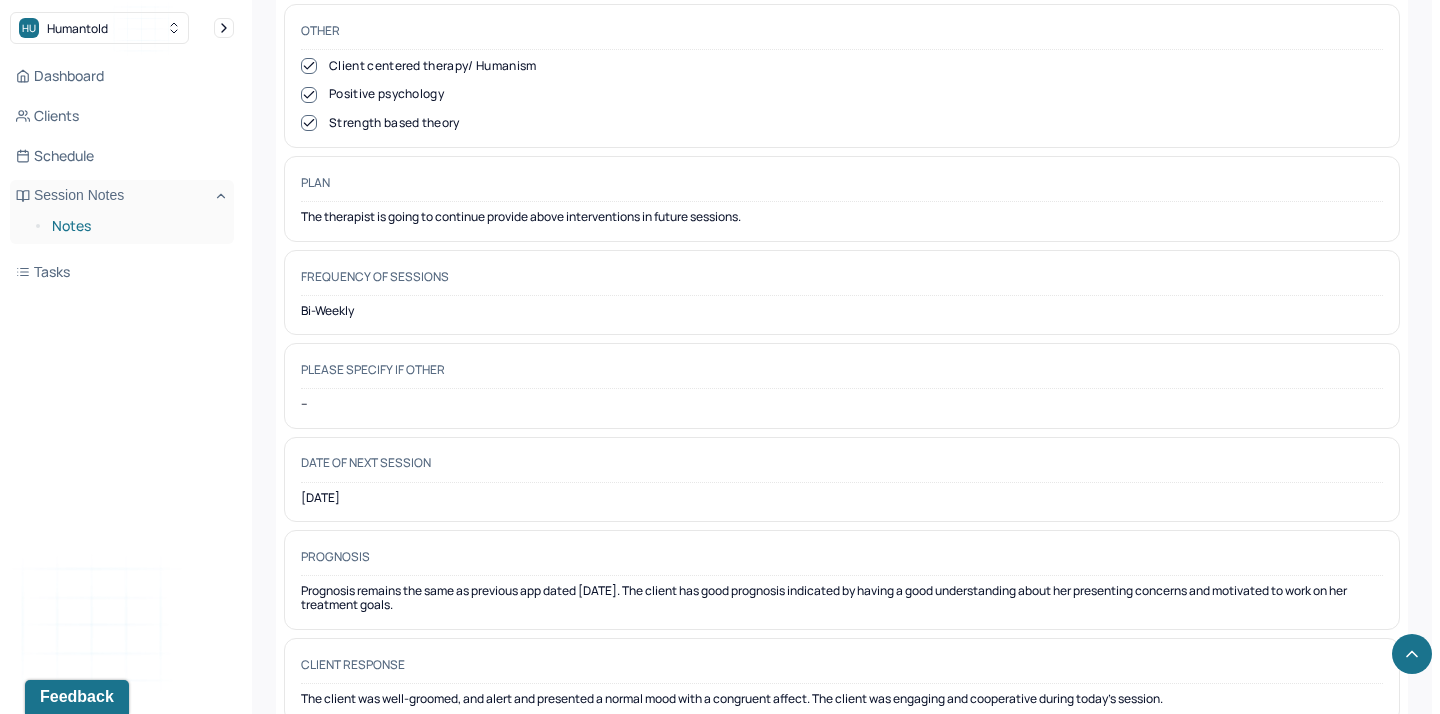 click on "Notes" at bounding box center [135, 226] 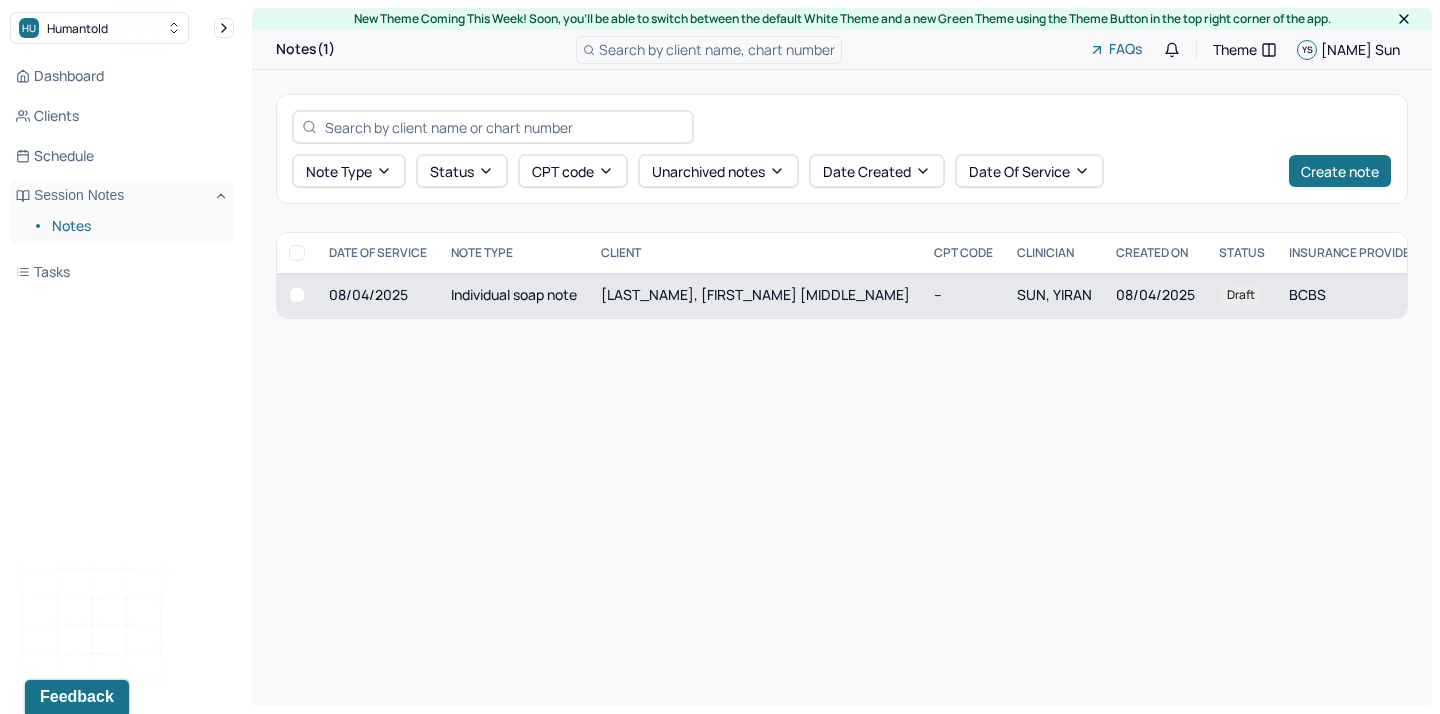 click on "Individual soap note" at bounding box center [514, 295] 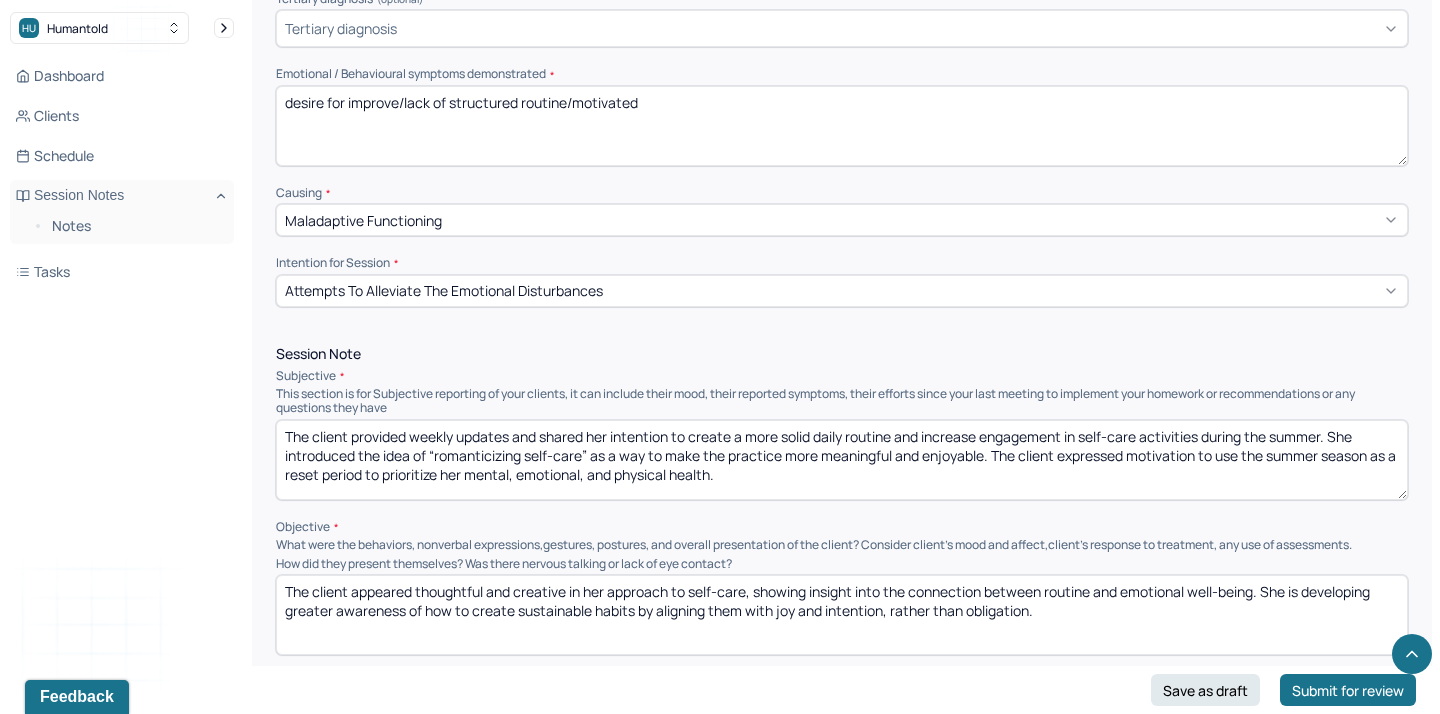 scroll, scrollTop: 923, scrollLeft: 0, axis: vertical 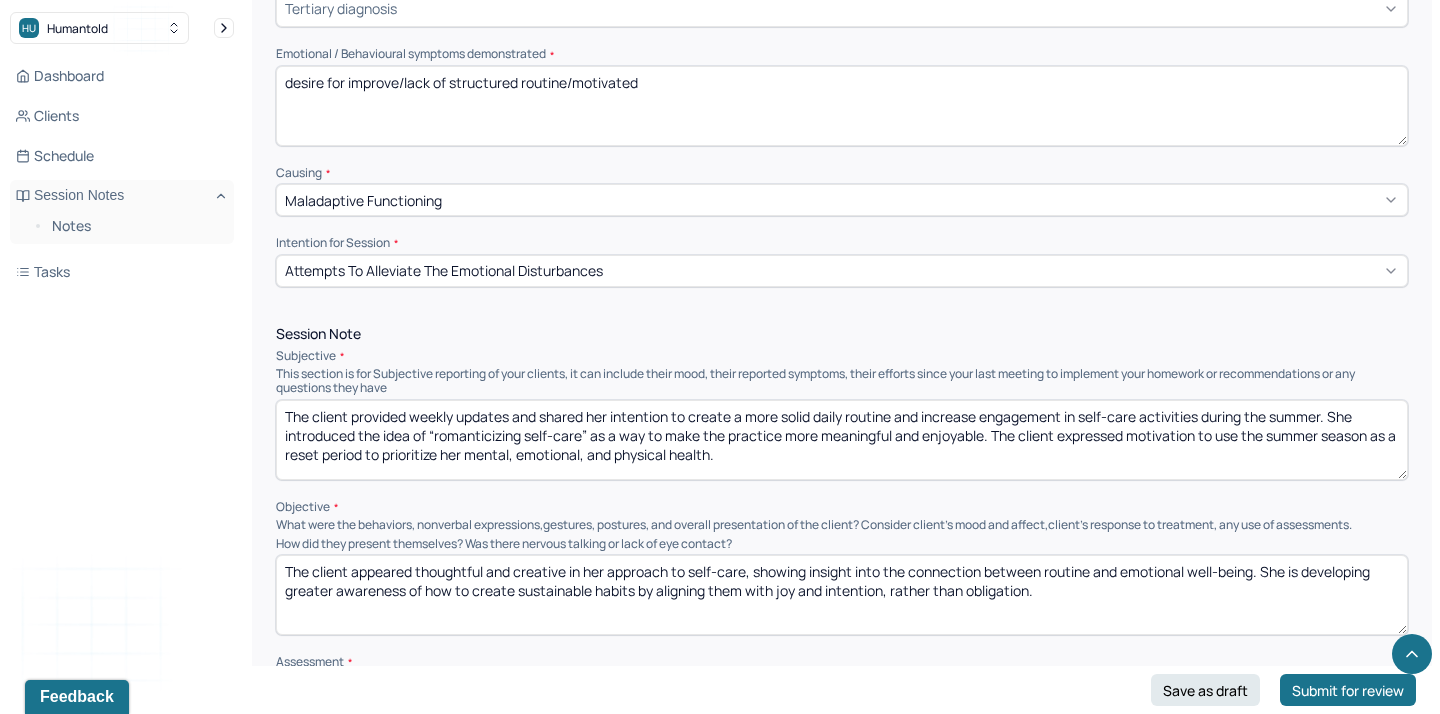 drag, startPoint x: 720, startPoint y: 455, endPoint x: 350, endPoint y: 412, distance: 372.49026 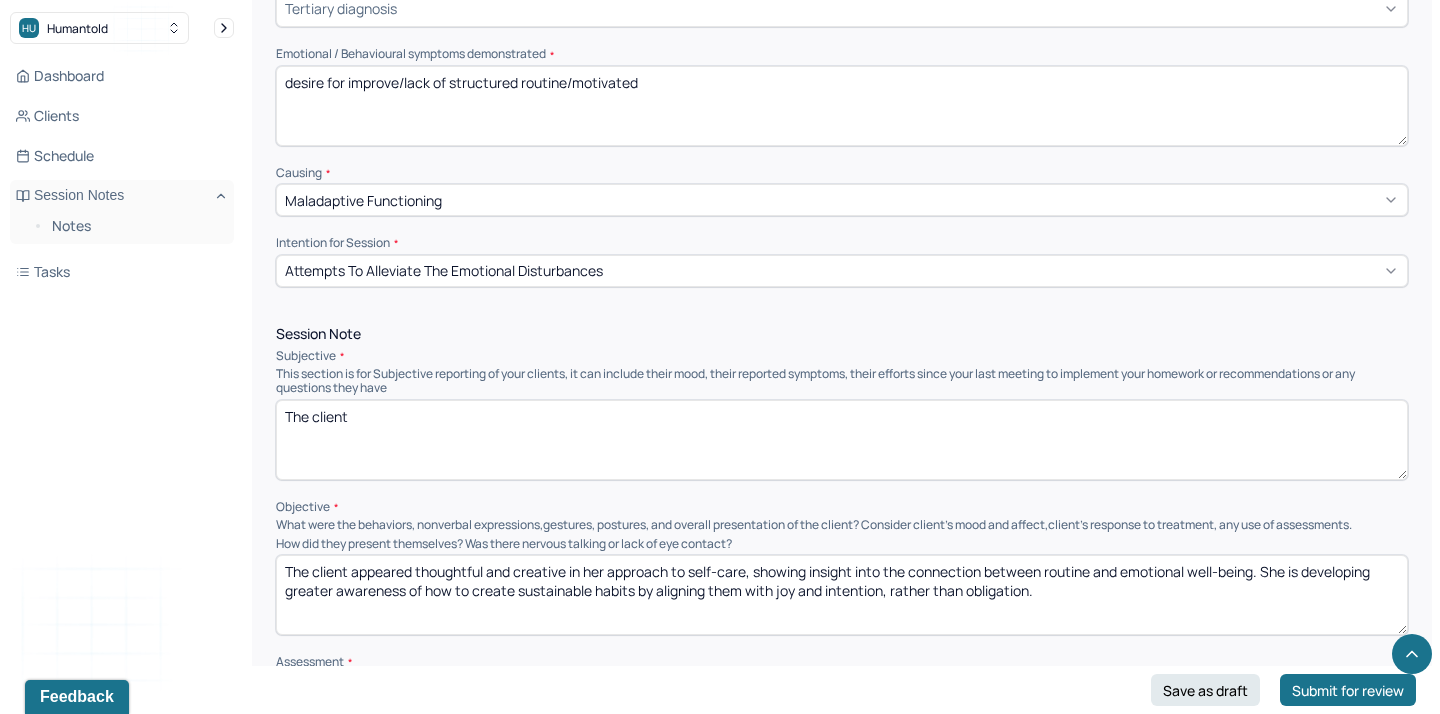 type on "The client" 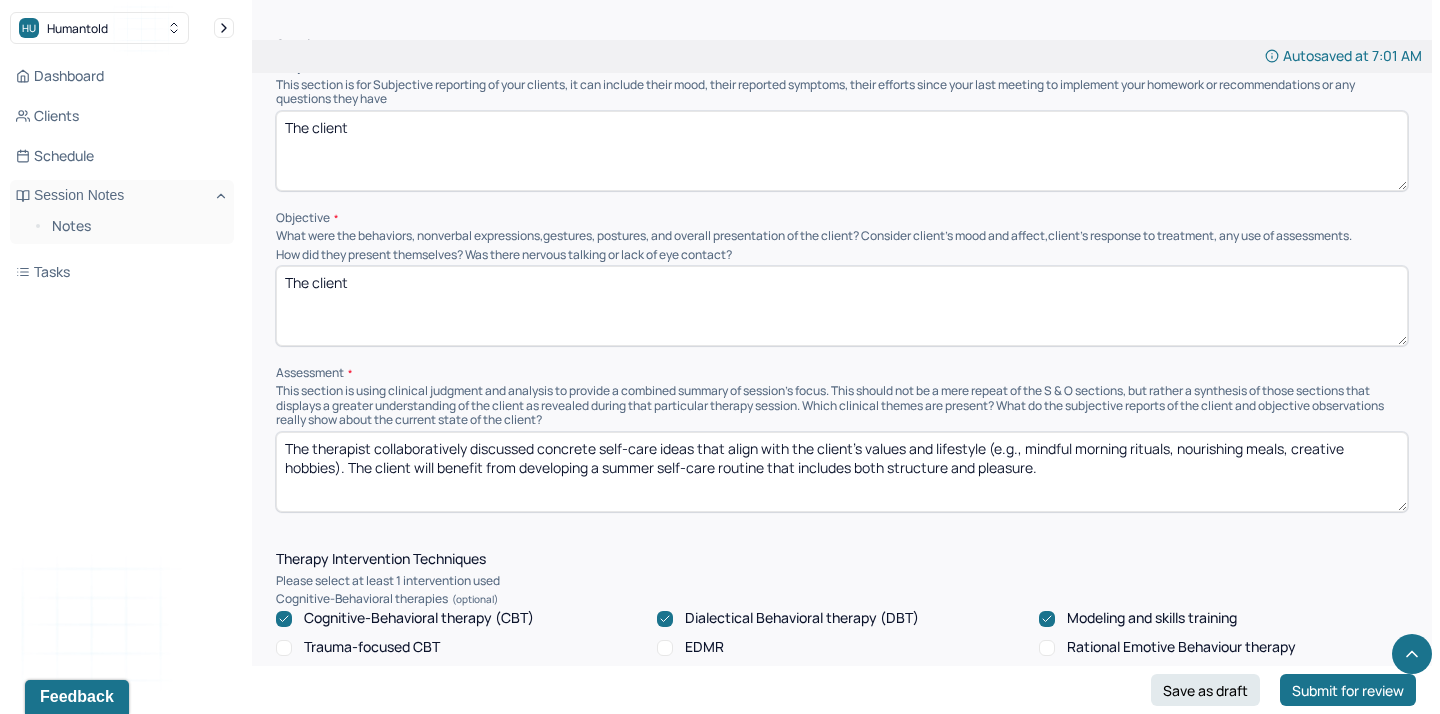 scroll, scrollTop: 1213, scrollLeft: 0, axis: vertical 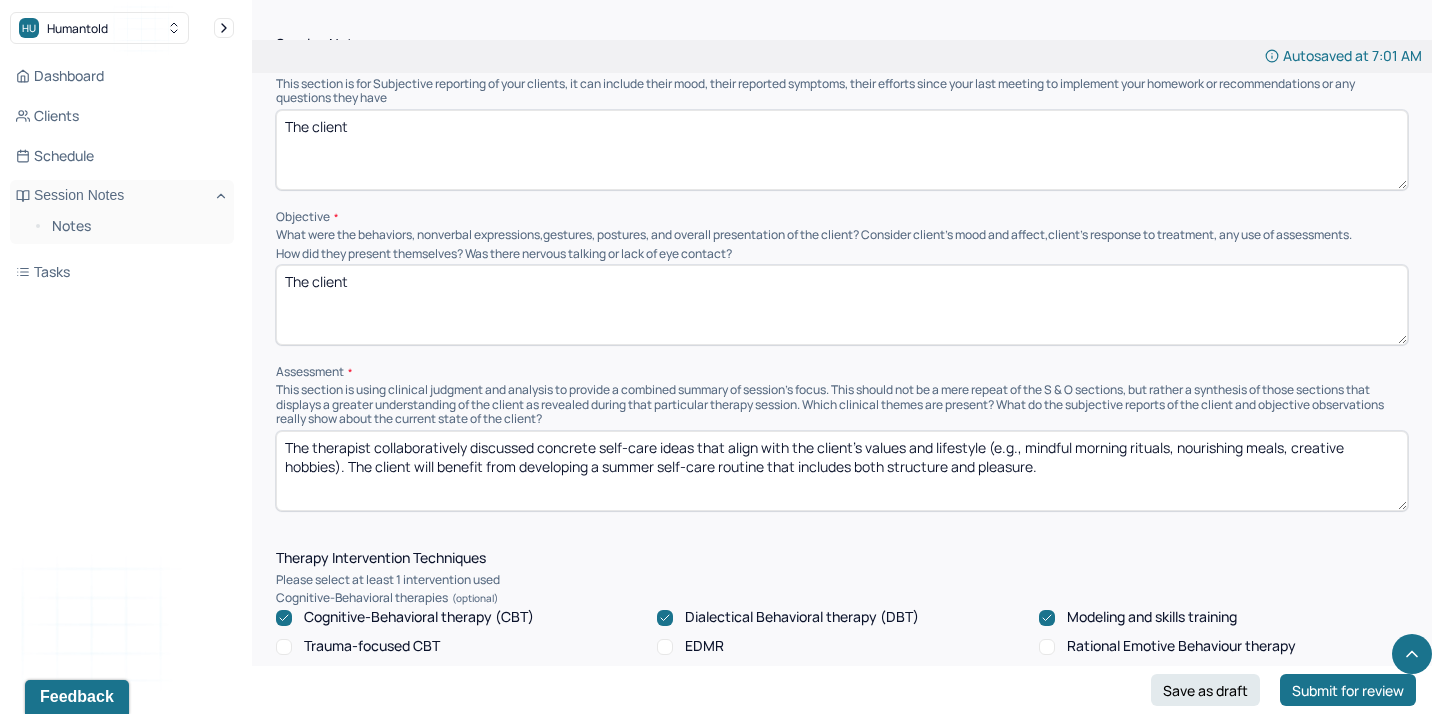 type on "The client" 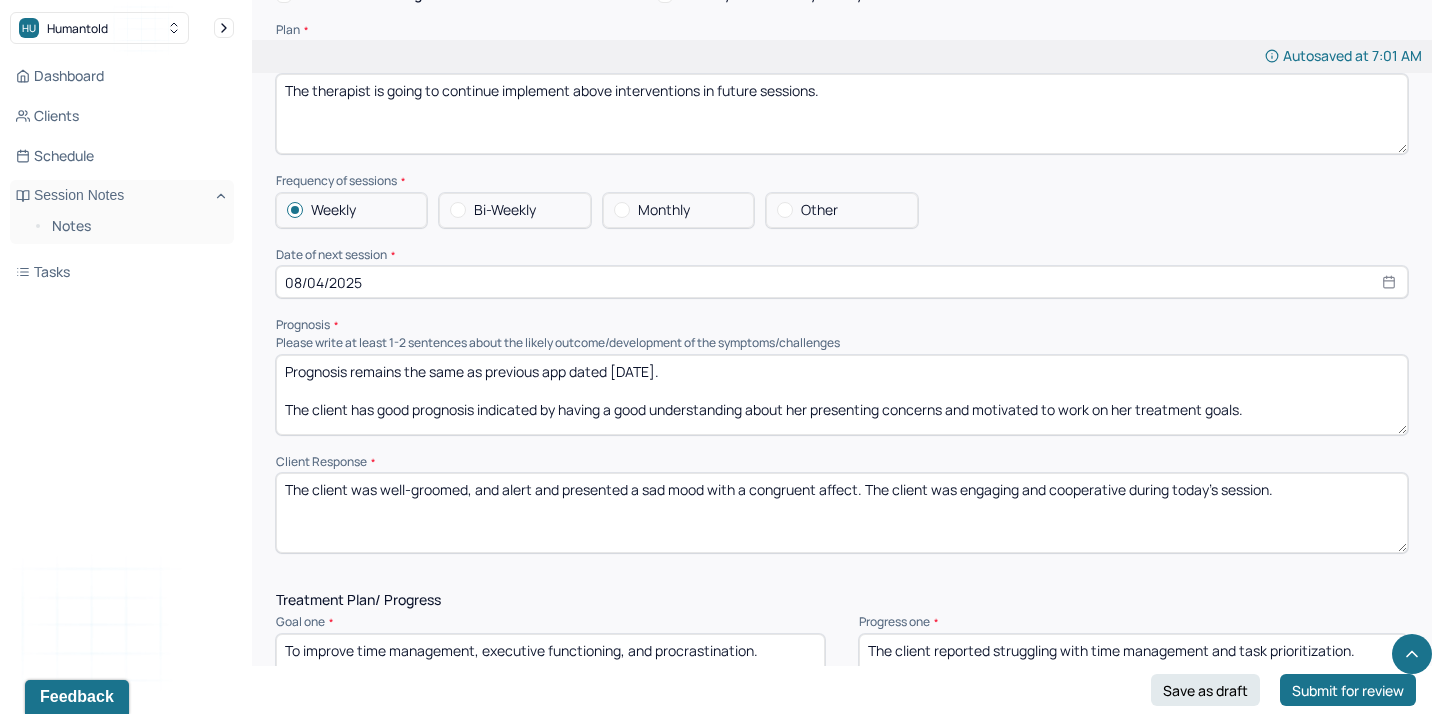 scroll, scrollTop: 2065, scrollLeft: 0, axis: vertical 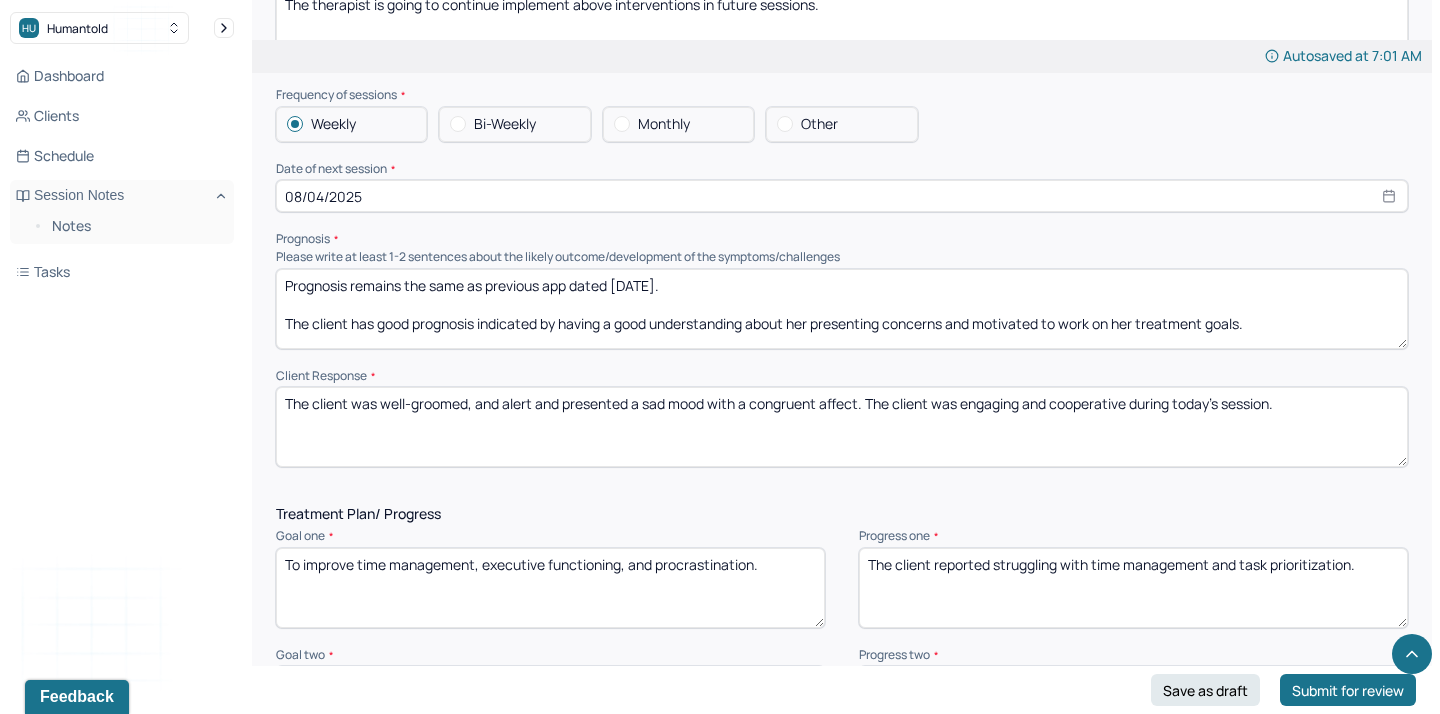 type on "The therapist" 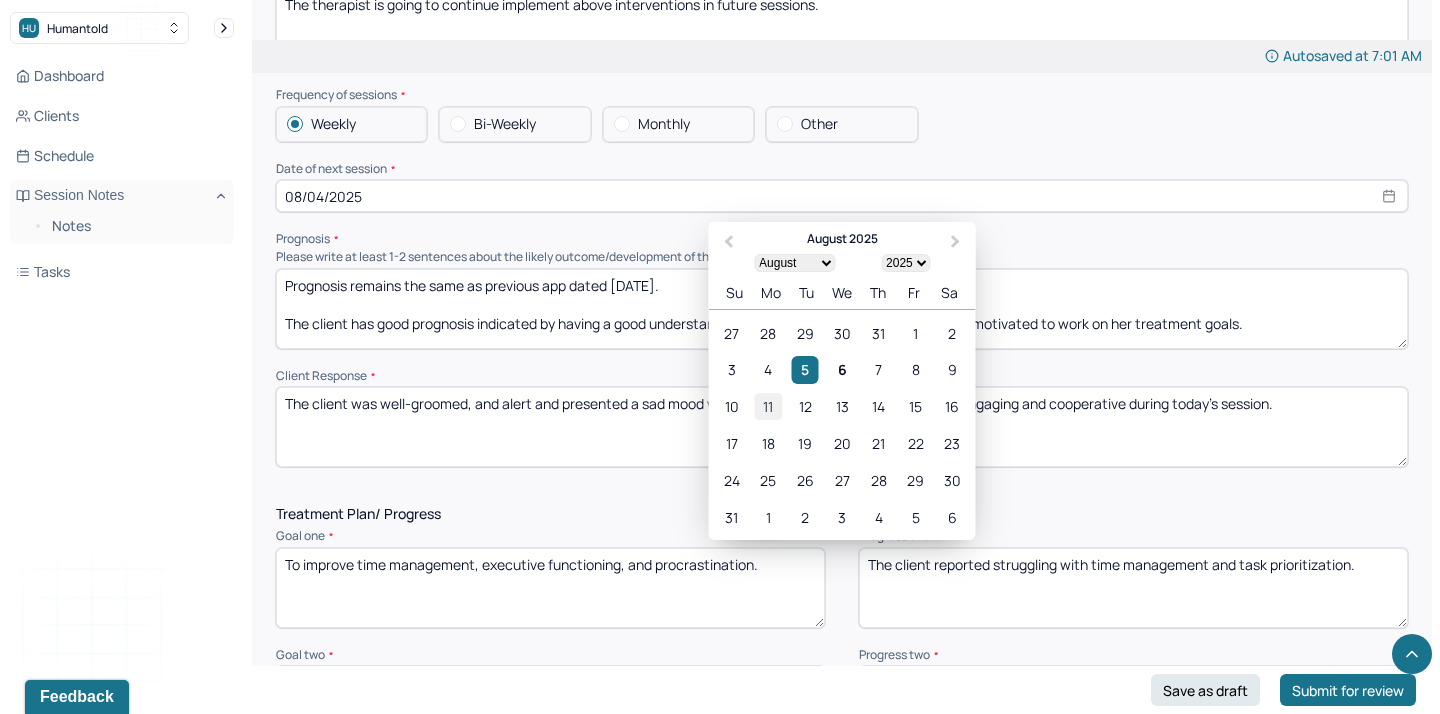 click on "11" at bounding box center (768, 406) 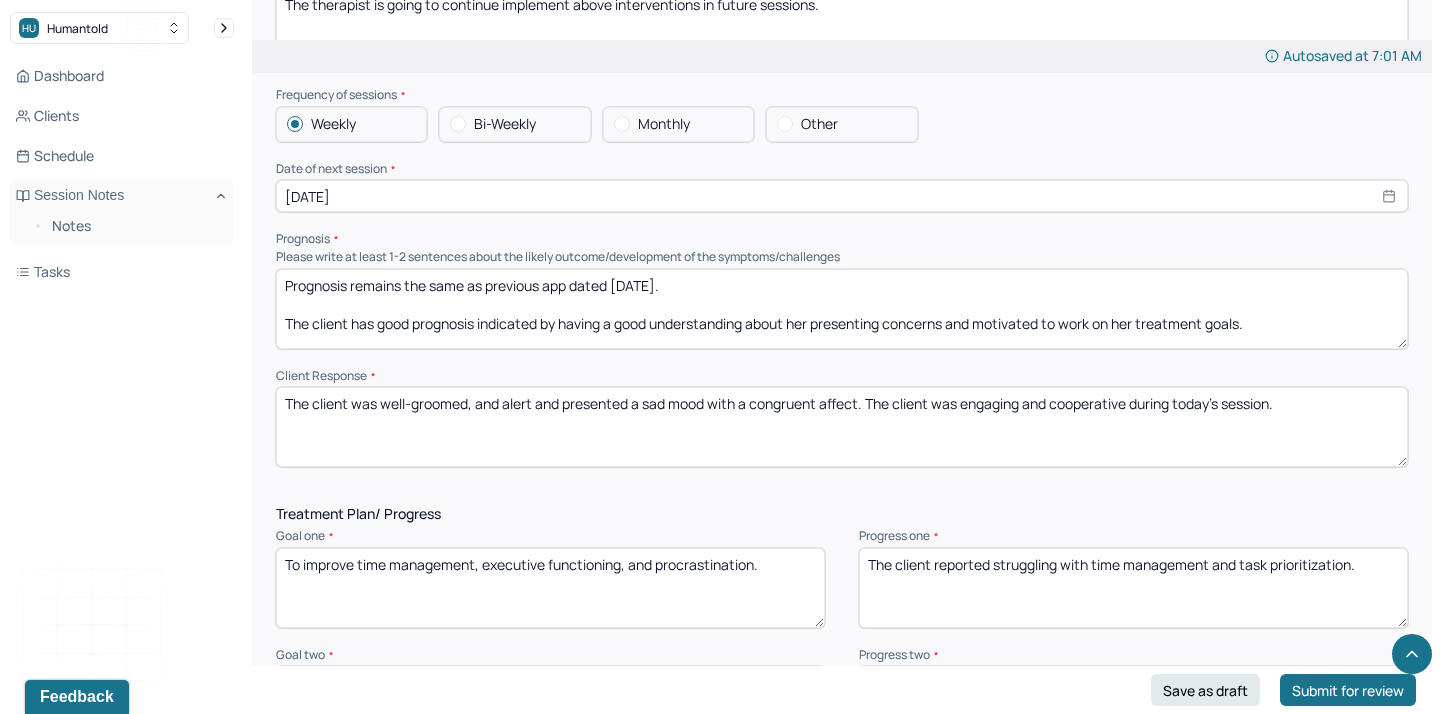 scroll, scrollTop: 0, scrollLeft: 0, axis: both 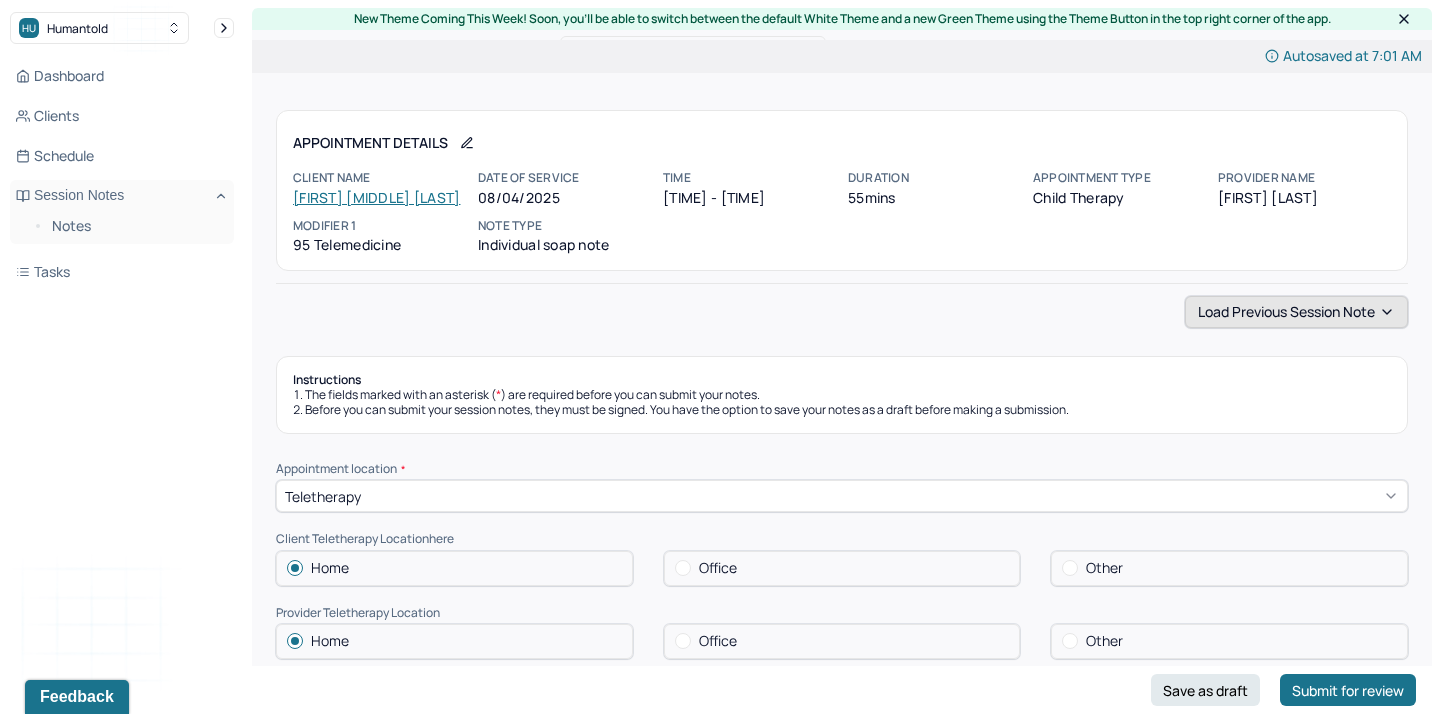 click on "Load previous session note" at bounding box center (1296, 312) 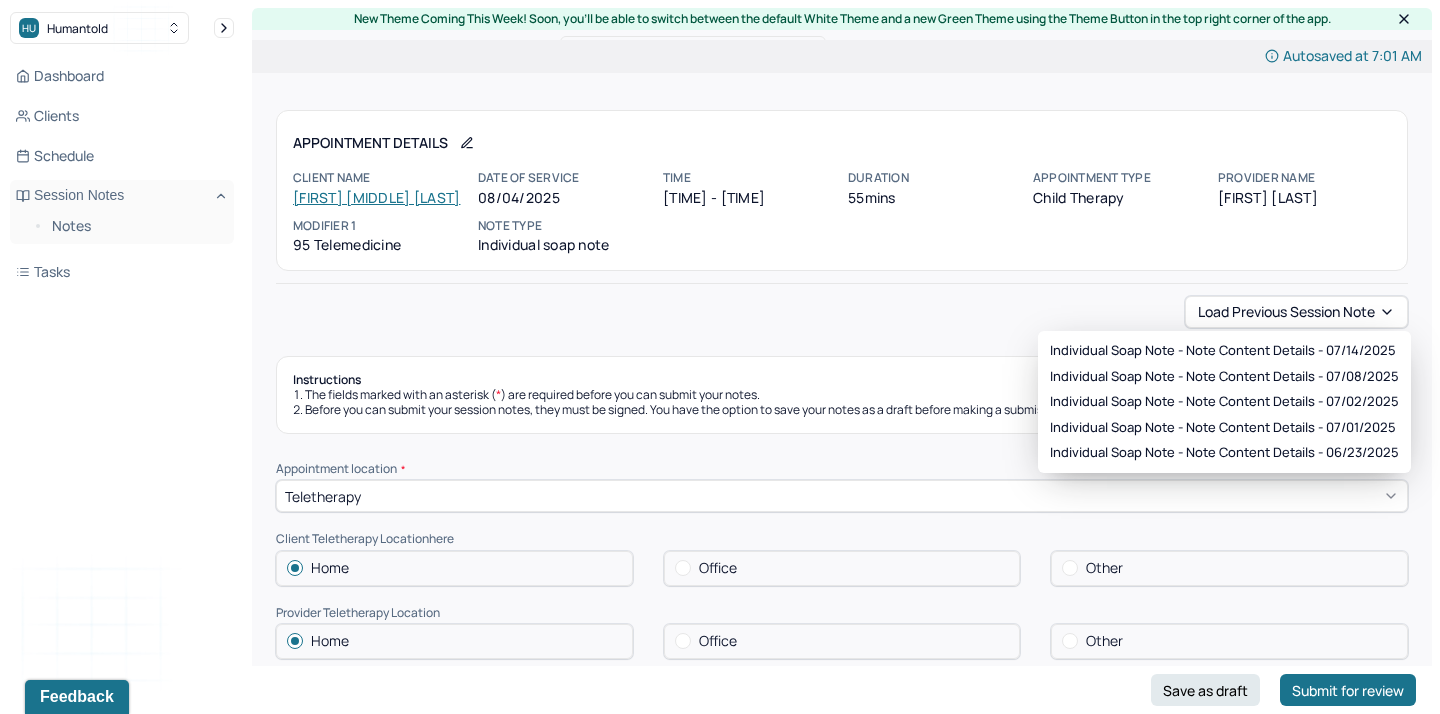 click on "Load previous session note Instructions The fields marked with an asterisk ( * ) are required before you can submit your notes. Before you can submit your session notes, they must be signed. You have the option to save your notes as a draft before making a submission. Appointment location * Teletherapy Client Teletherapy Location here Home Office Other Provider Teletherapy Location Home Office Other Consent was received for the teletherapy session The teletherapy session was conducted via video Primary diagnosis * F41.1 GENERALIZED ANXIETY DISORDER Secondary diagnosis (optional) Secondary diagnosis Tertiary diagnosis (optional) Tertiary diagnosis Emotional / Behavioural symptoms demonstrated * desire for improve/lack of structured routine/motivated Causing * Maladaptive Functioning Intention for Session * Attempts to alleviate the emotional disturbances Session Note Subjective The client  Objective How did they present themselves? Was there nervous talking or lack of eye contact? The client  Assessment EDMR *" at bounding box center (842, 1911) 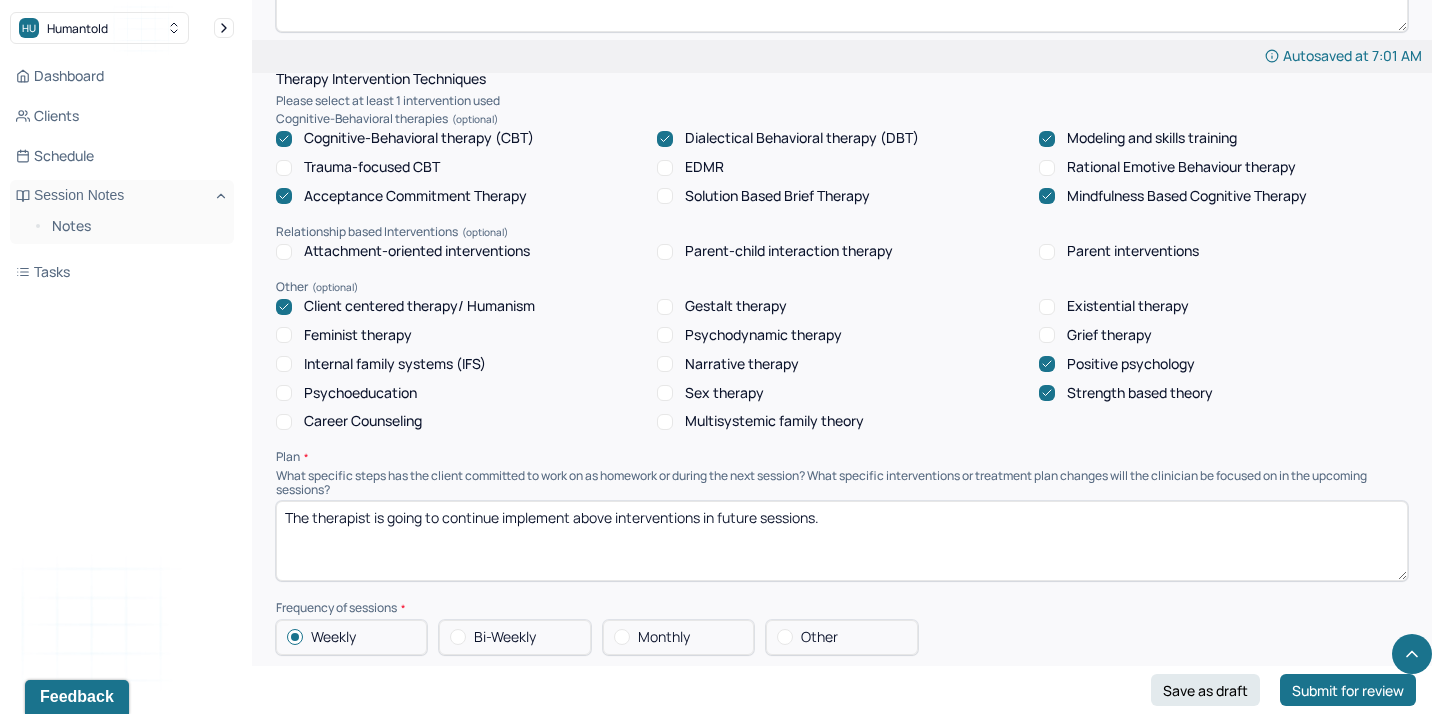 scroll, scrollTop: 1953, scrollLeft: 0, axis: vertical 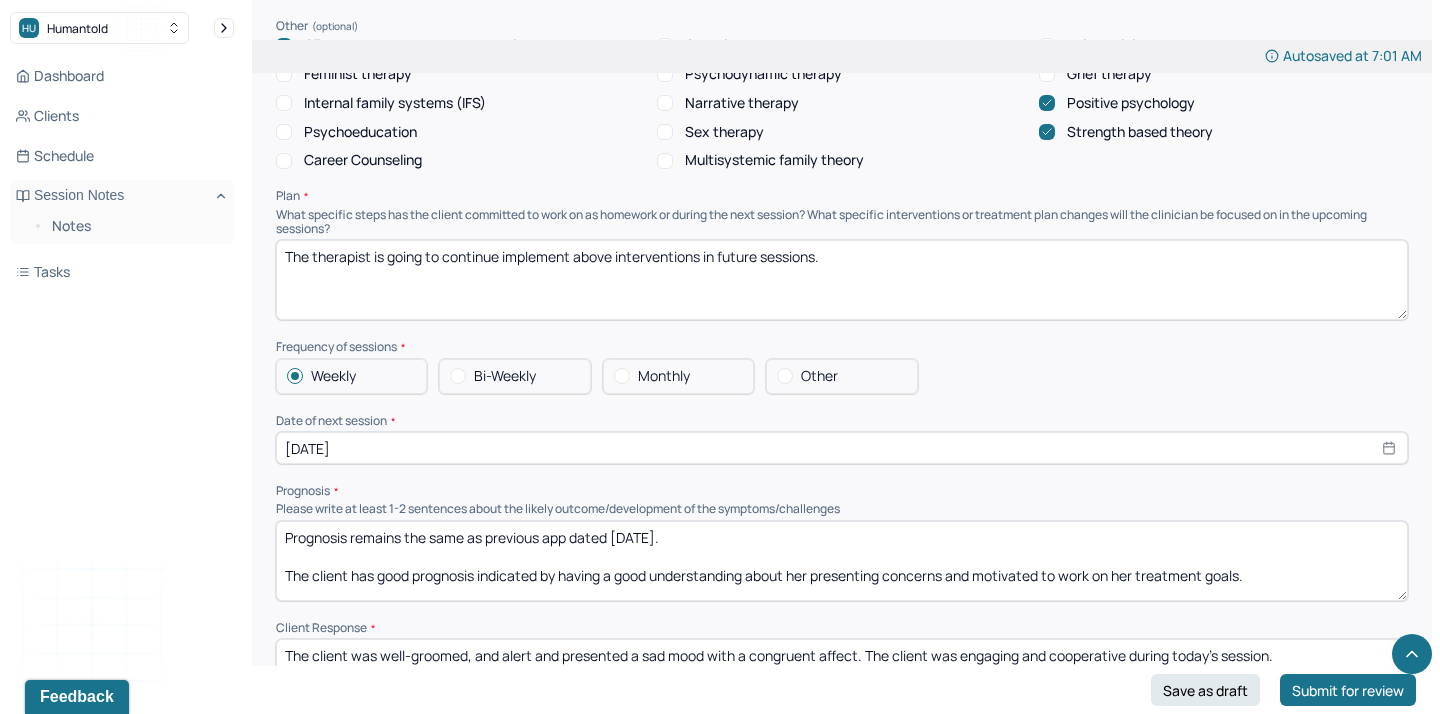 click on "Prognosis remains the same as previous app dated [DATE].
The client has good prognosis indicated by having a good understanding about her presenting concerns and motivated to work on her treatment goals." at bounding box center (842, 561) 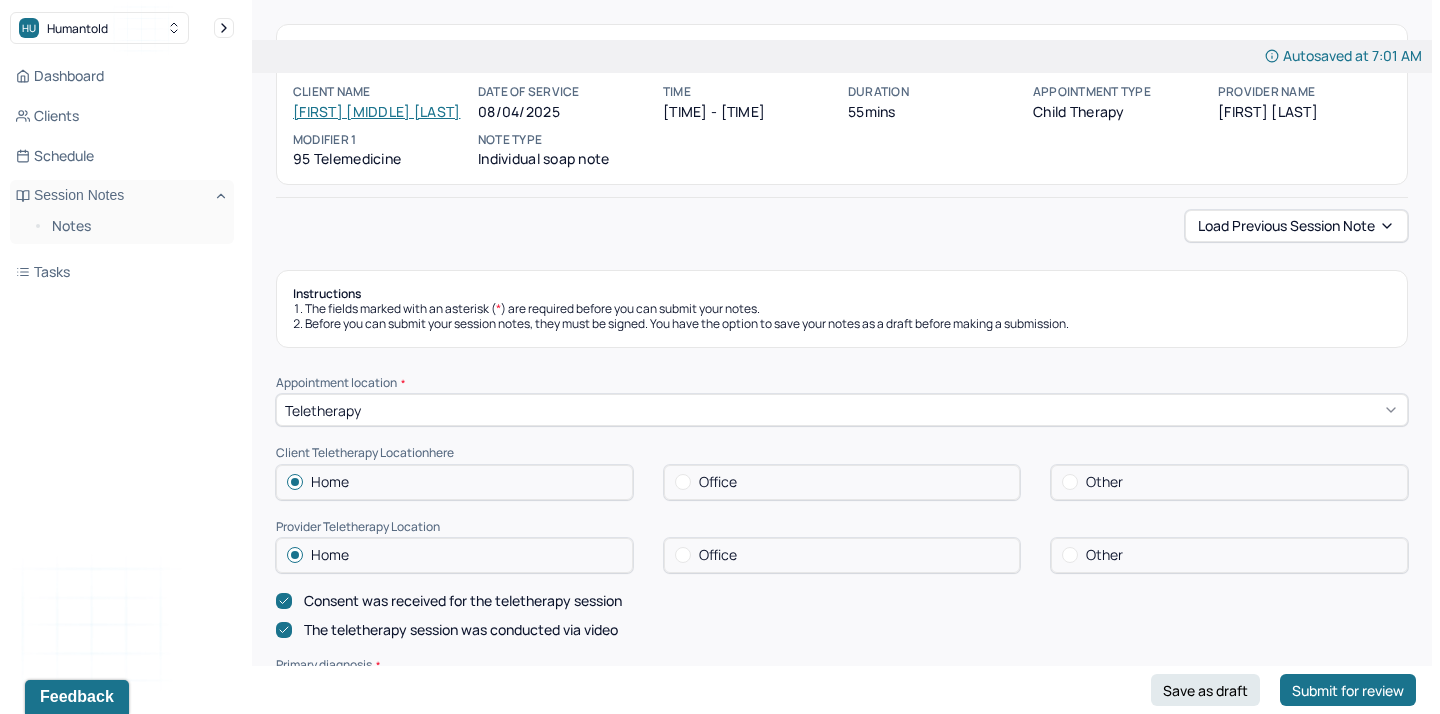 scroll, scrollTop: 0, scrollLeft: 0, axis: both 